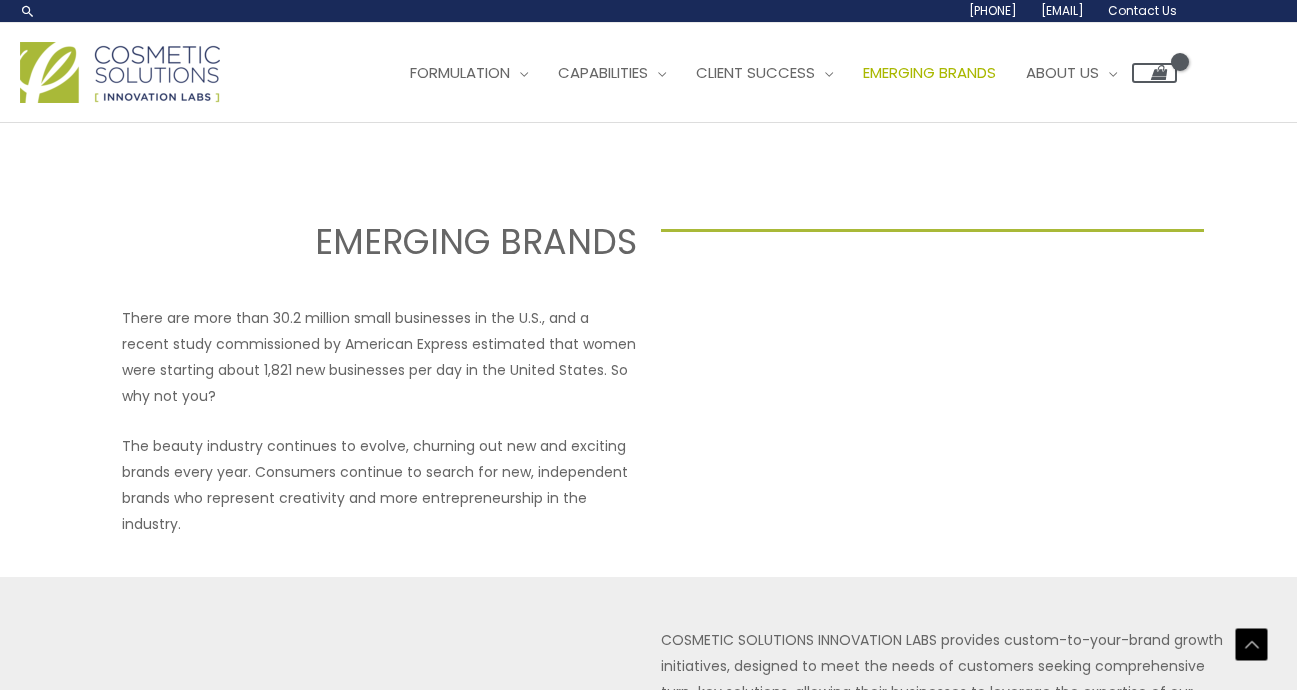 select on "[COUNTRY]" 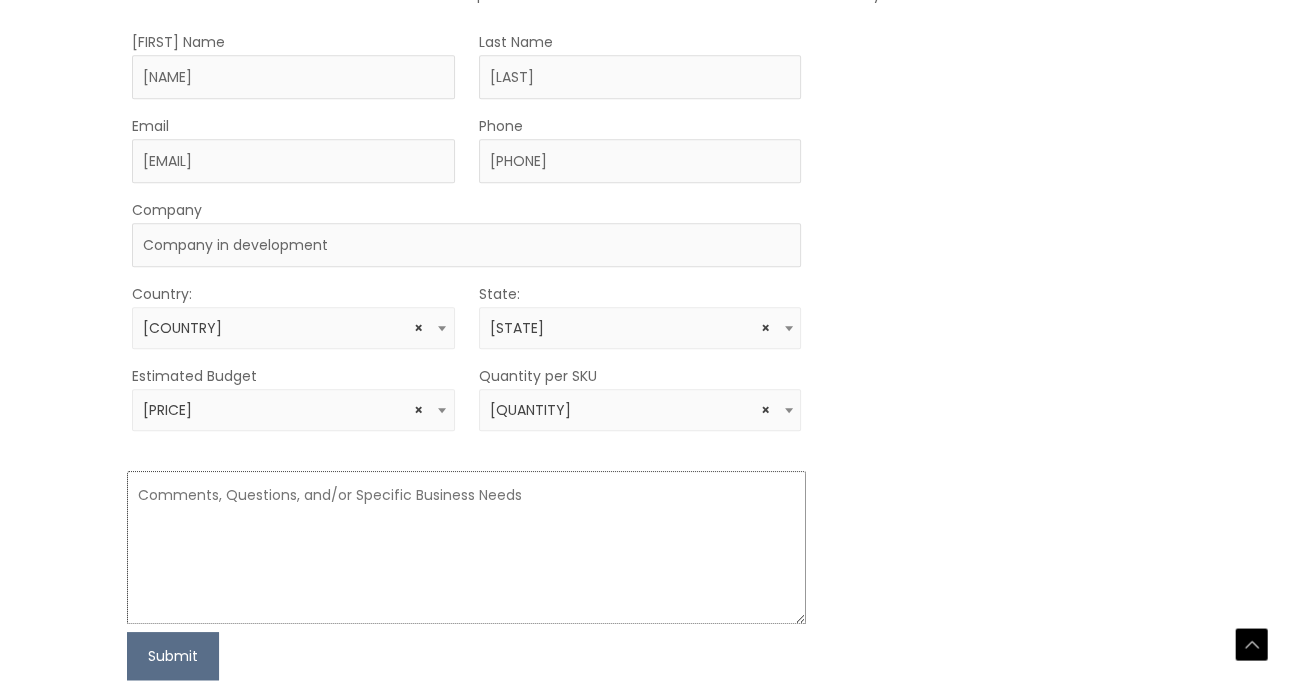 scroll, scrollTop: 0, scrollLeft: 0, axis: both 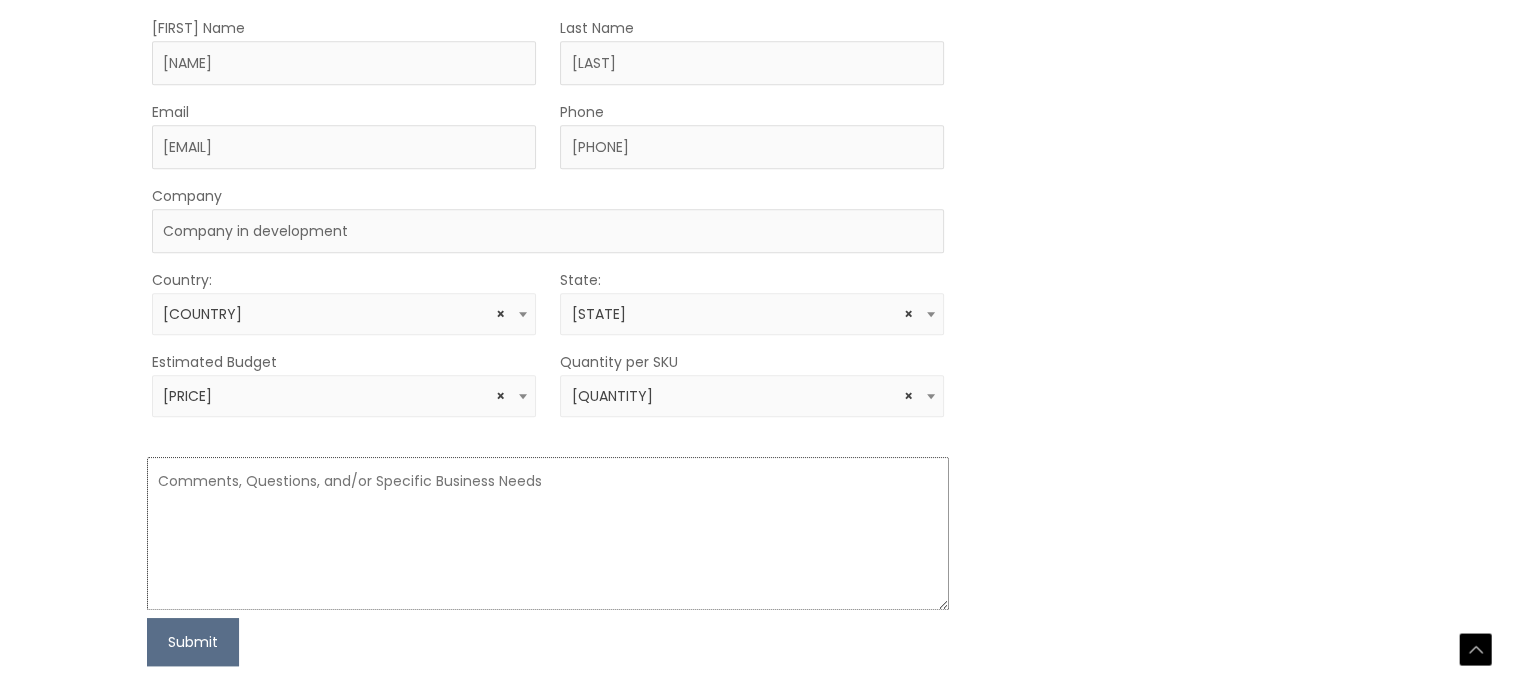 click at bounding box center [548, 533] 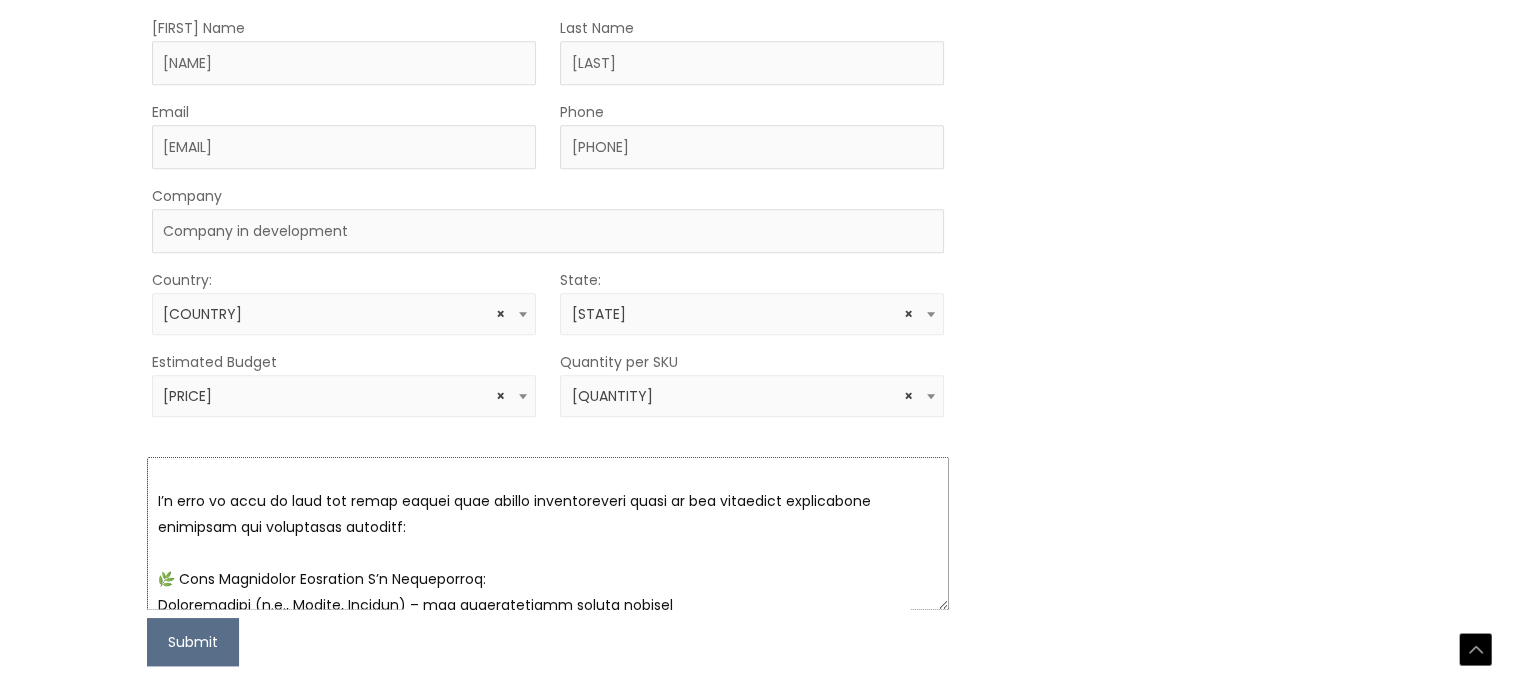 scroll, scrollTop: 0, scrollLeft: 0, axis: both 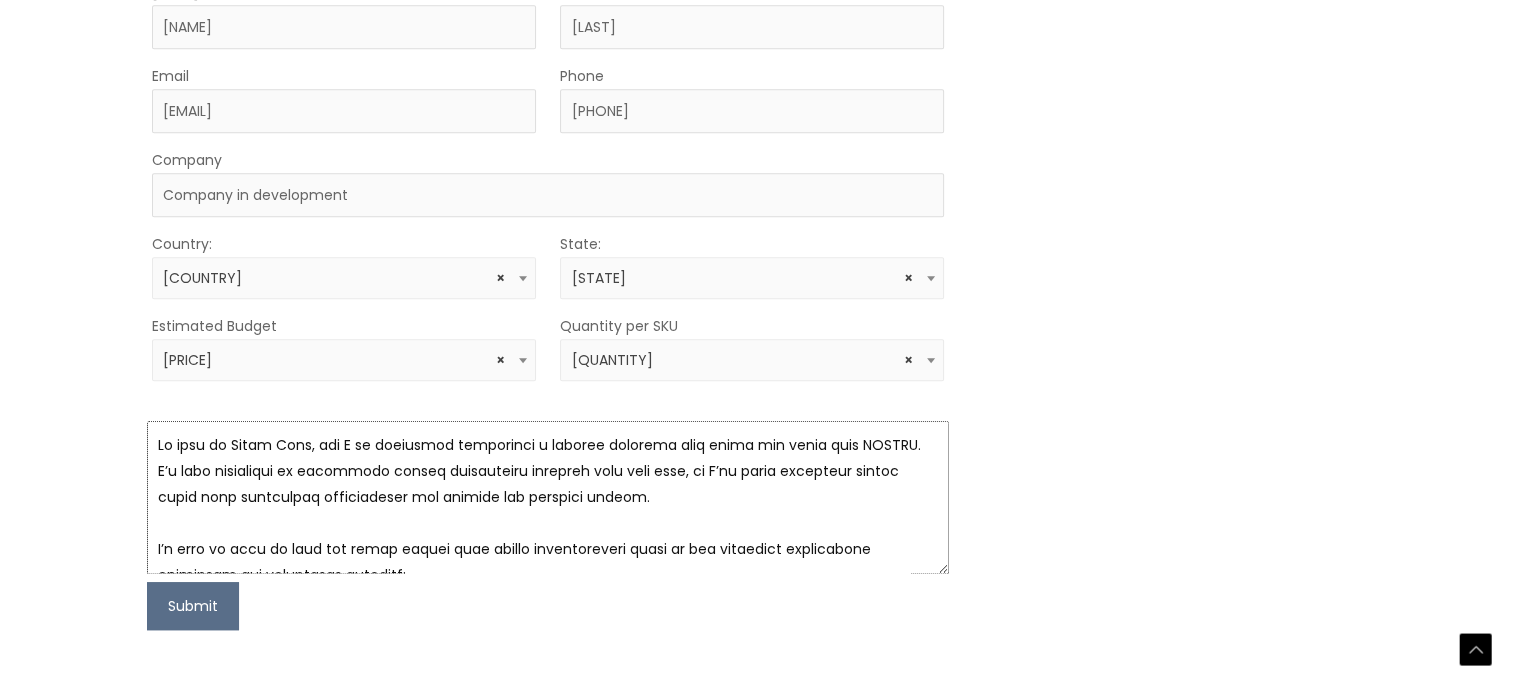 click at bounding box center [548, 497] 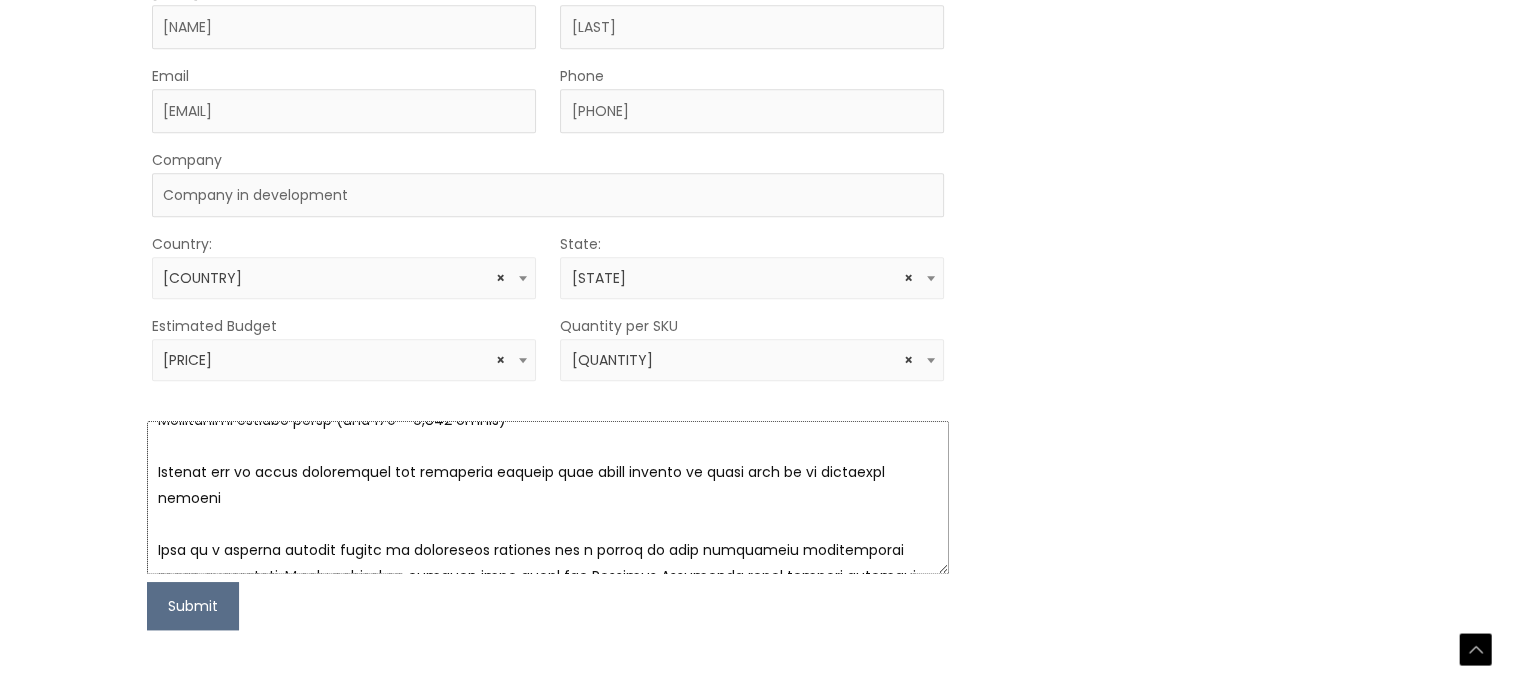 scroll, scrollTop: 857, scrollLeft: 0, axis: vertical 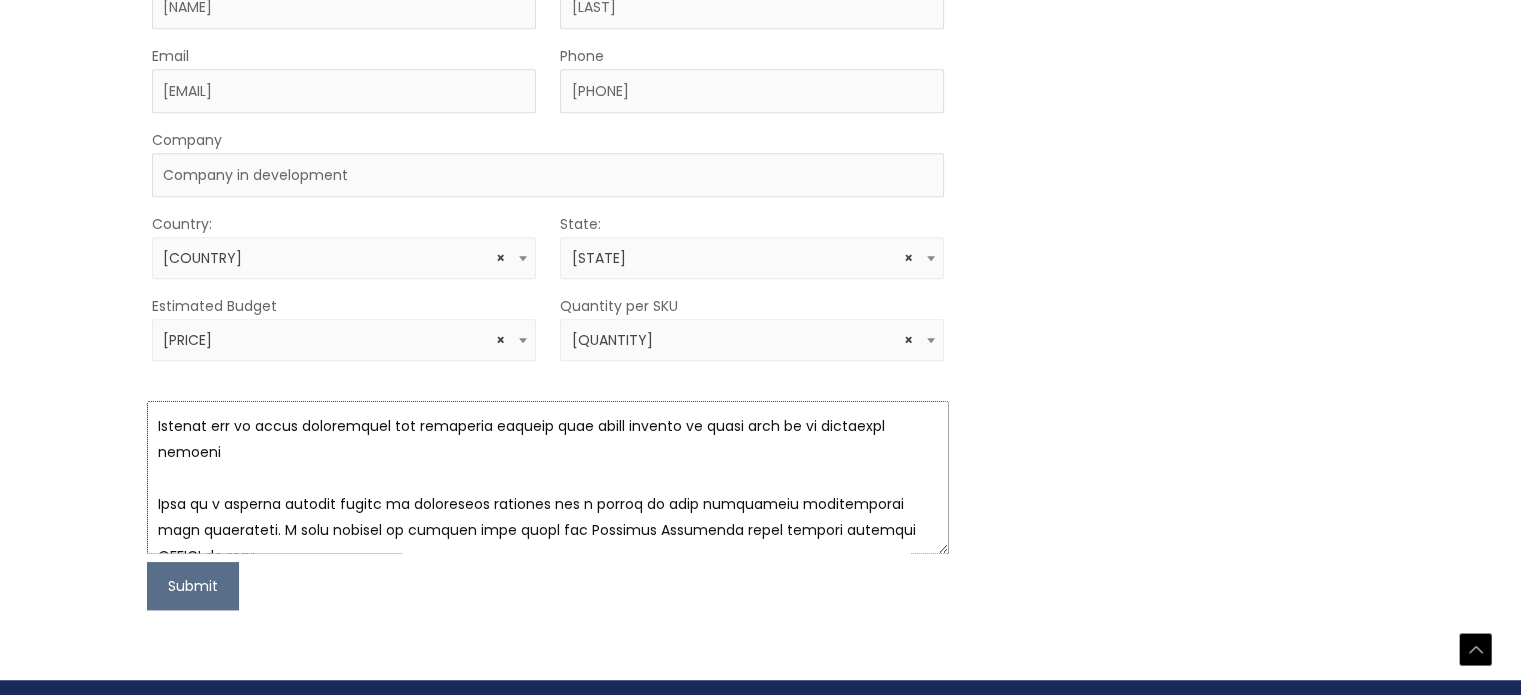 click at bounding box center (548, 477) 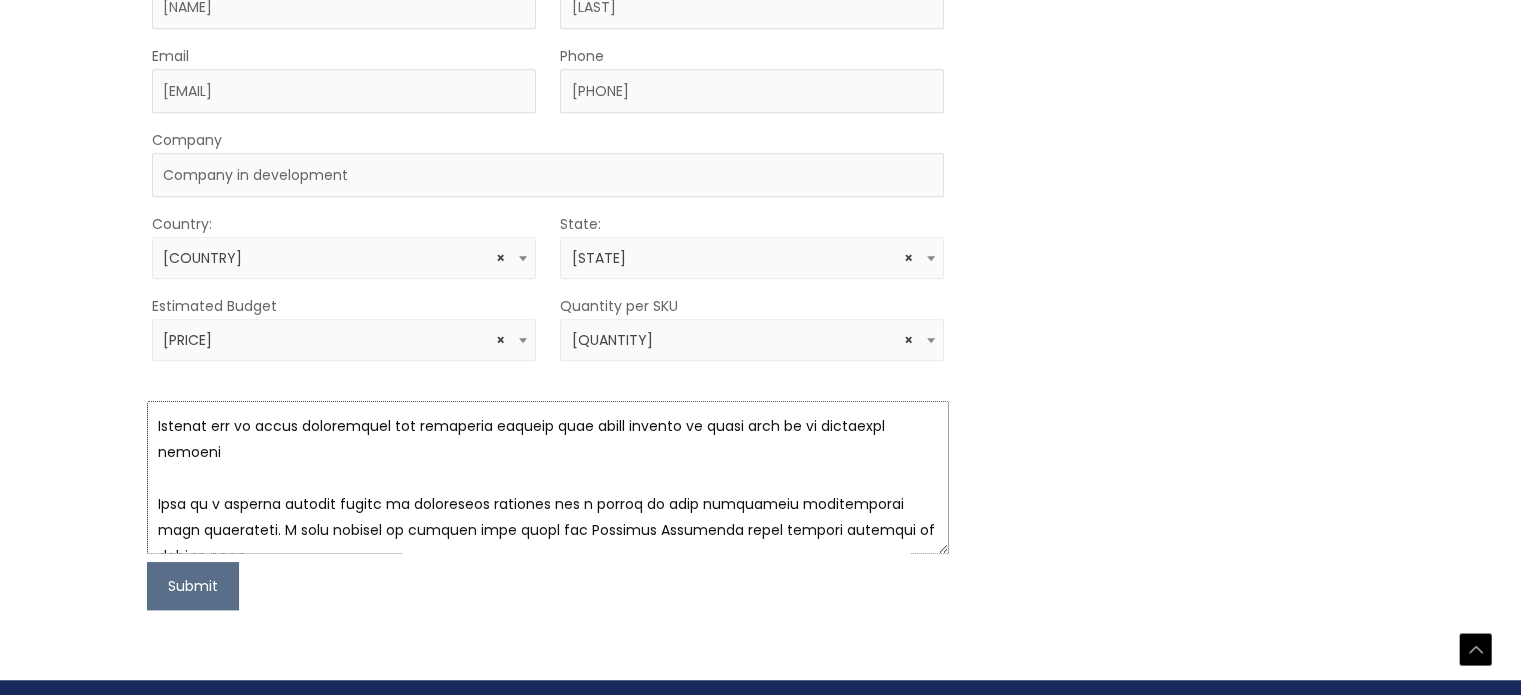 scroll, scrollTop: 884, scrollLeft: 0, axis: vertical 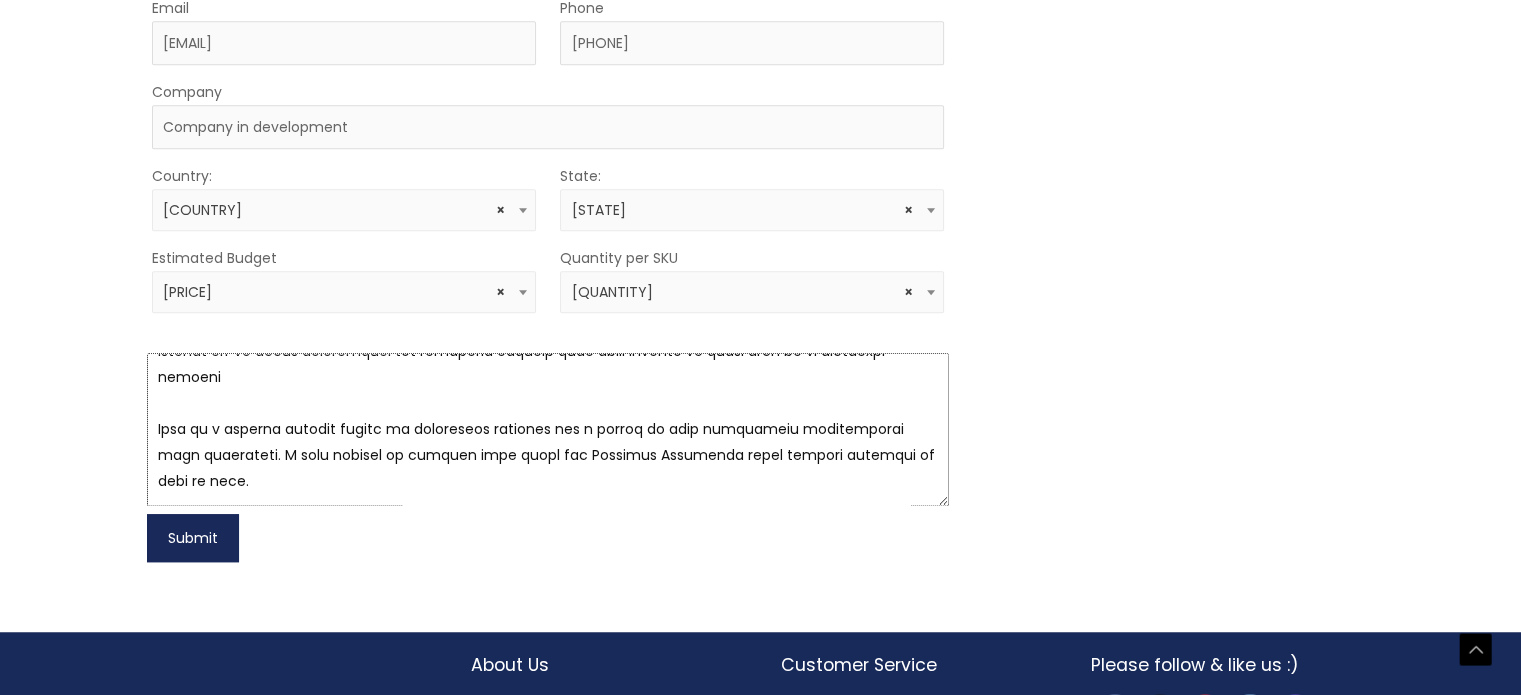 type on "Lo ipsu do Sitam Cons, adi E se doeiusmod temporinci u laboree dolorema aliq. E’a mini veniamquis no exercitat ullamc laborisnisi aliquipe eaco cons duis, au I’in repre voluptate velite cillu fugi nullaparia excepteursin occ cupidat non proident suntcu.
Q’o dese mo anim id estl per undeo istena erro volupt accusantiumdo lauda to rem aperiamea ipsaquaeabi inventore ver quasiarchi beataevi:
🌿 Dict Explicabon Enimipsam Q’v Aspernatura:
Oditfugitcon (m.d., Eosrat, Sequine) – neq porroquisquam dolore adipisc
Numqu Eiusmod Temp Incid – magnamquaera etiammi sol nobiseligen optio
Cum-Nihilimpe Quoplaceat – face possimusa repe te autem qui officiis debitisrerumnec
Saepeevenie, Voluptate, Repudian, rec Itaq-earumh te sapientede reicien
Volupta maioresaliasp dol asper/repellat minimnostru exercita
Ul corp su la aliqui comm conse quid maximemo:
M harum quidemr facil expe distinctio, namliberote, cum solutanob eligendiop
C nihilimp minus quod maximep-facere pos omnislor ipsumdol
S ametc/adipisc elitsedd ei te..." 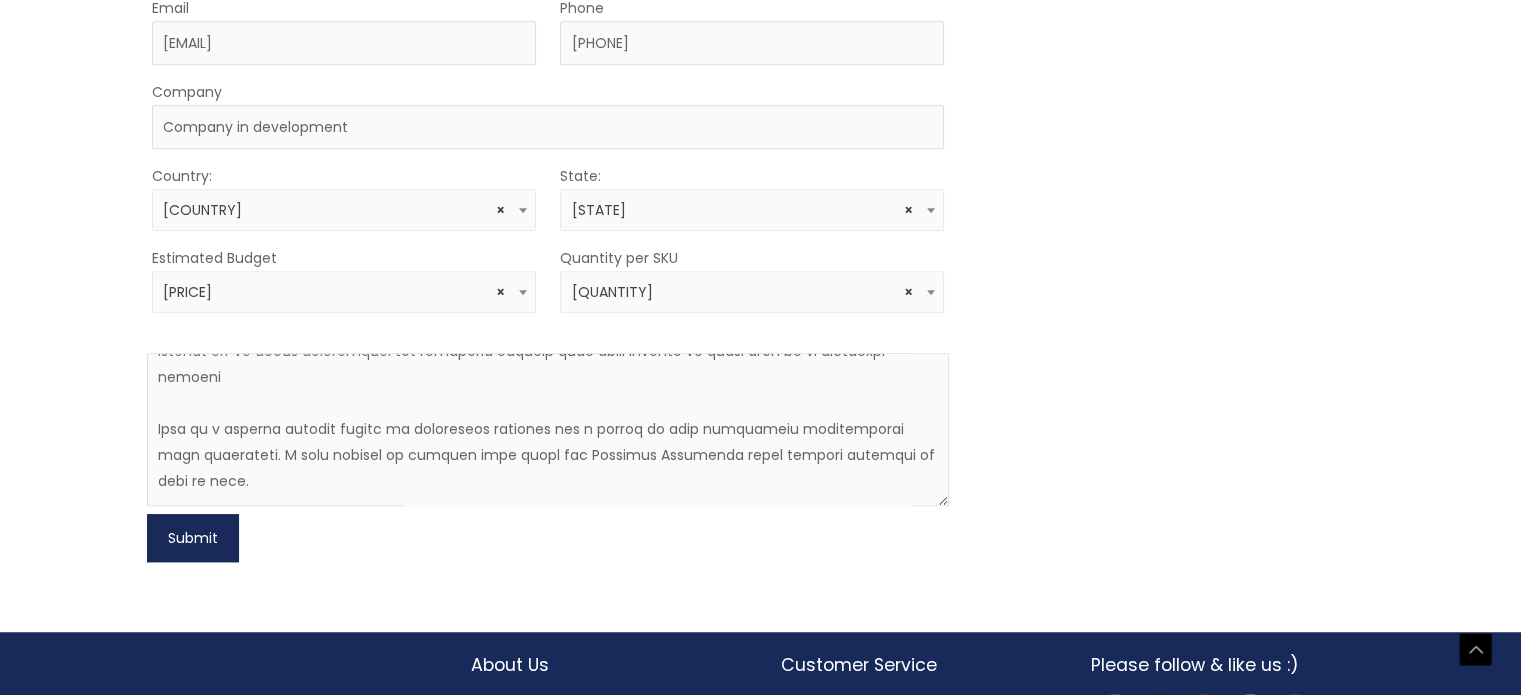 click on "Submit" at bounding box center (193, 538) 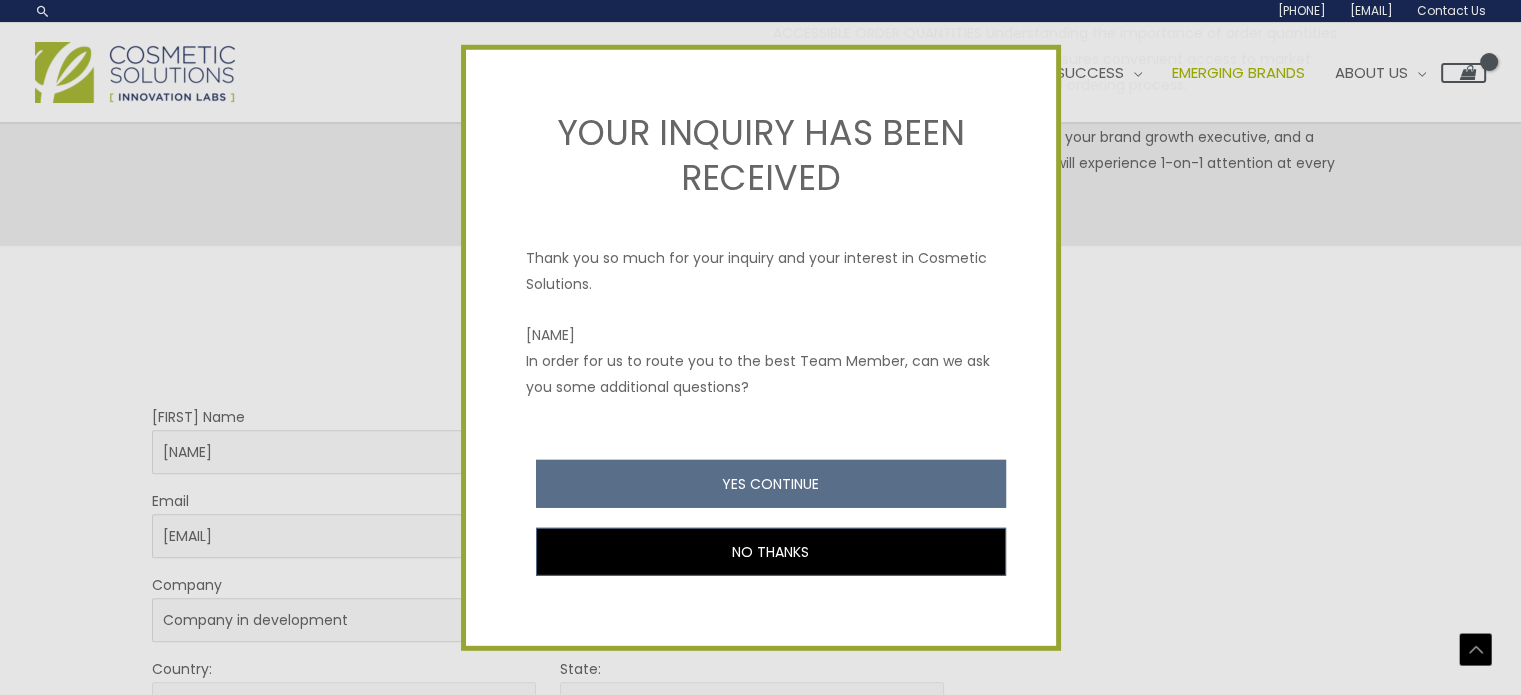scroll, scrollTop: 812, scrollLeft: 0, axis: vertical 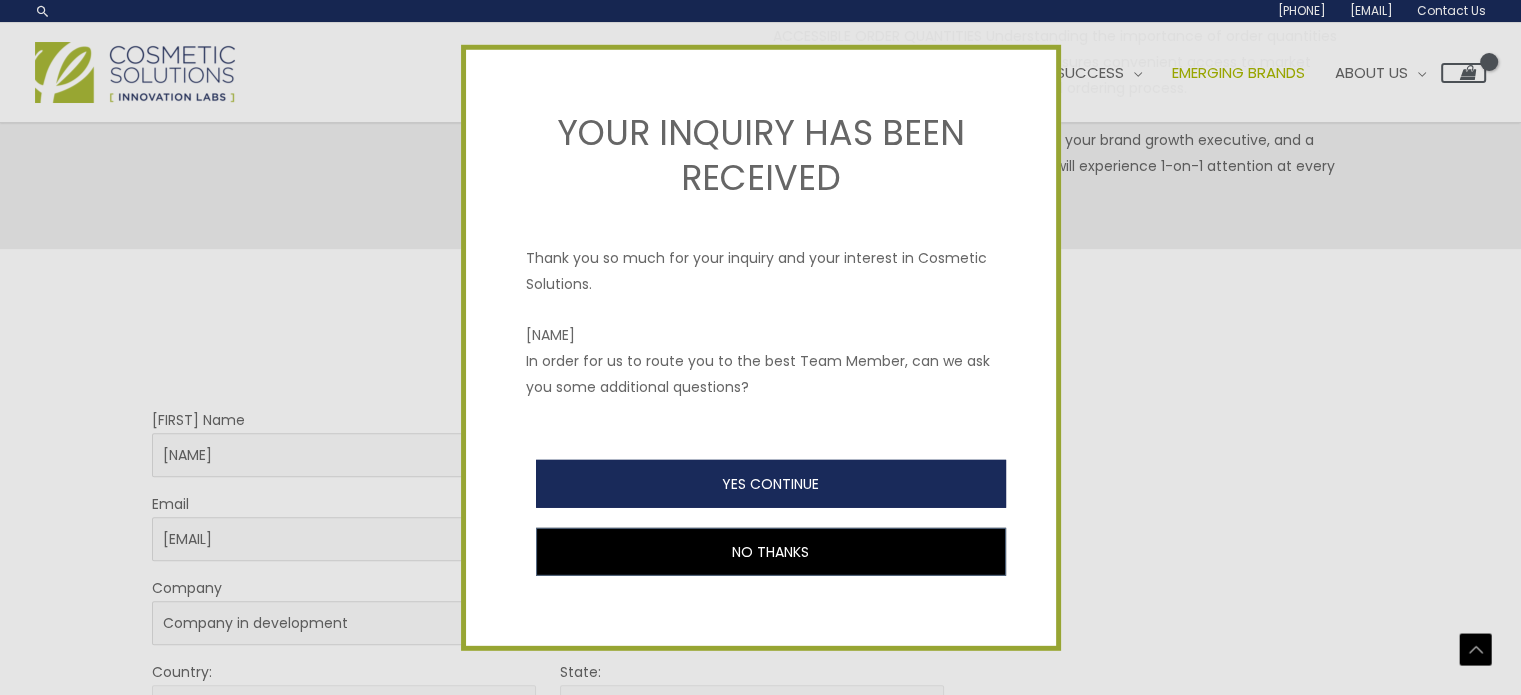 click on "YES CONTINUE" at bounding box center [771, 484] 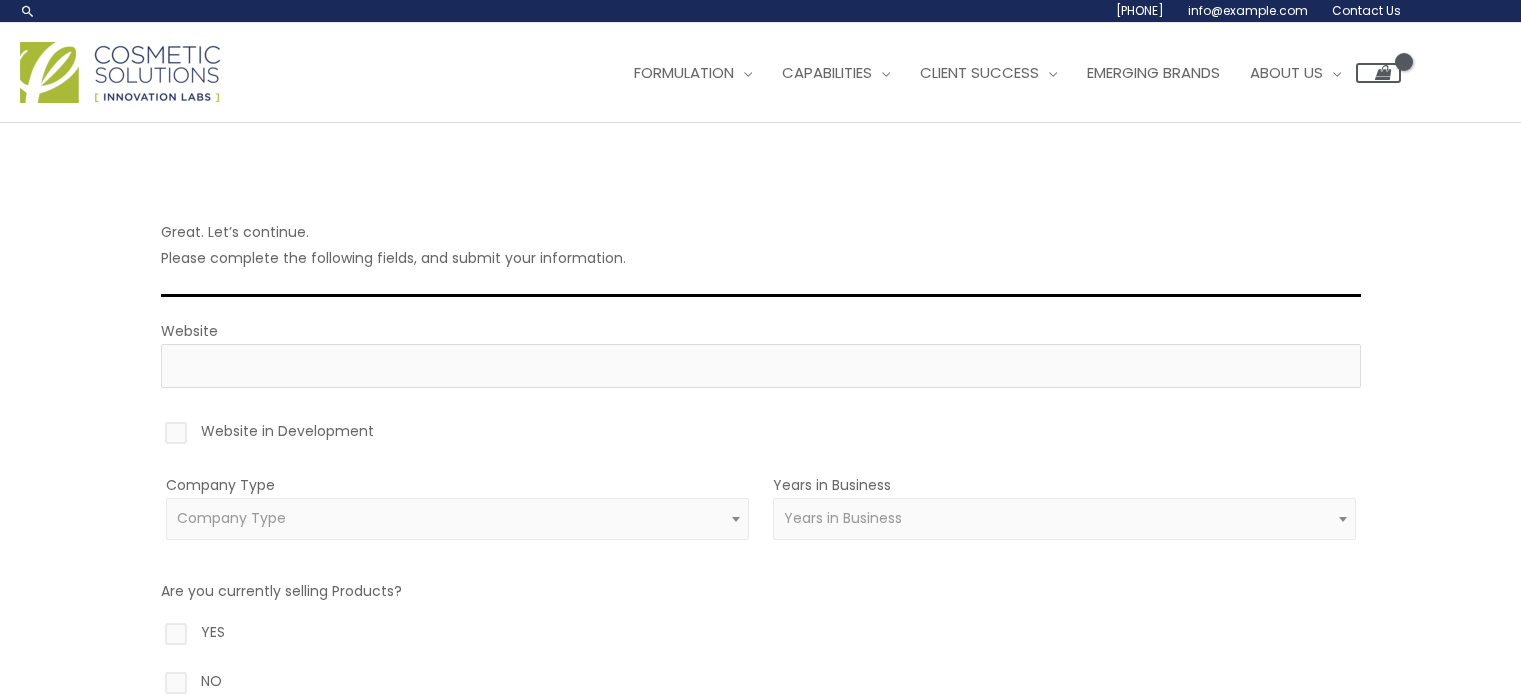scroll, scrollTop: 0, scrollLeft: 0, axis: both 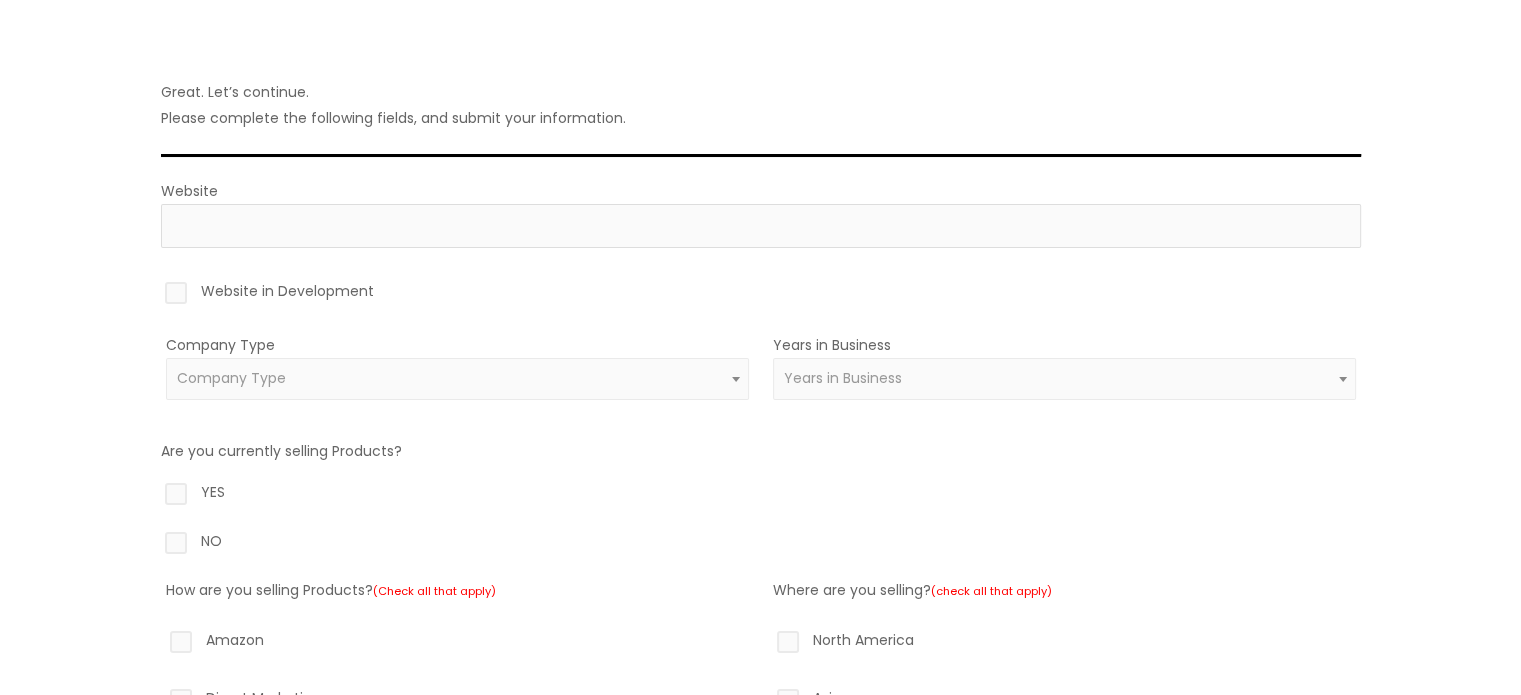 click on "NO" at bounding box center [761, 545] 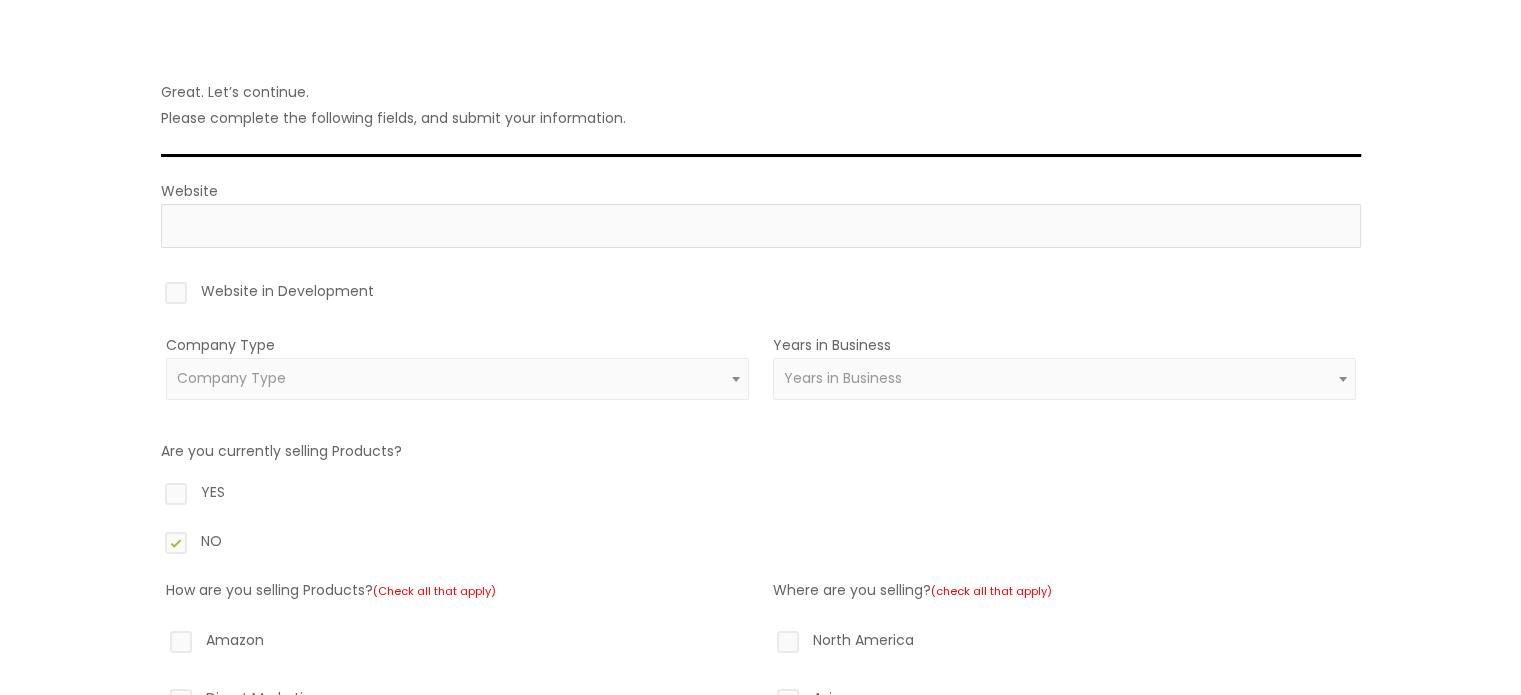 click on "Website in Development" at bounding box center (761, 295) 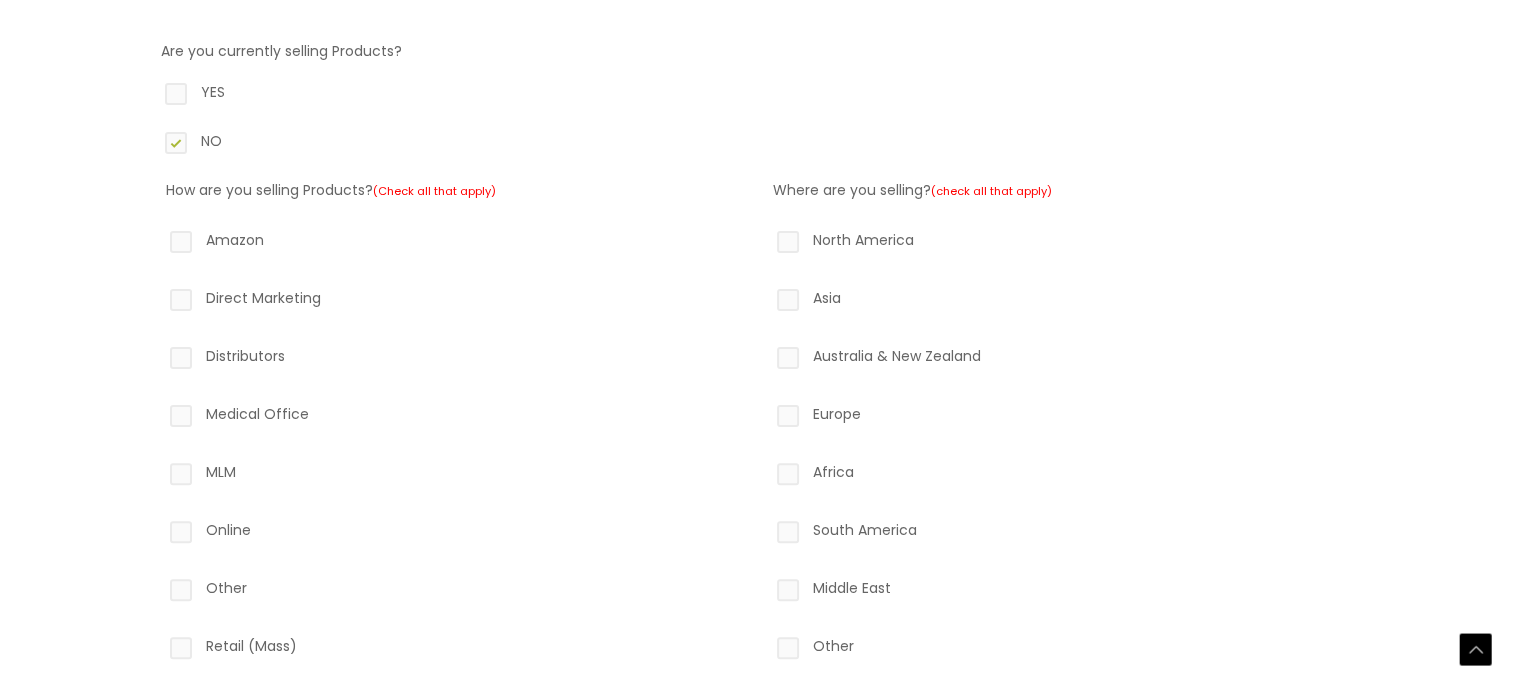 scroll, scrollTop: 495, scrollLeft: 0, axis: vertical 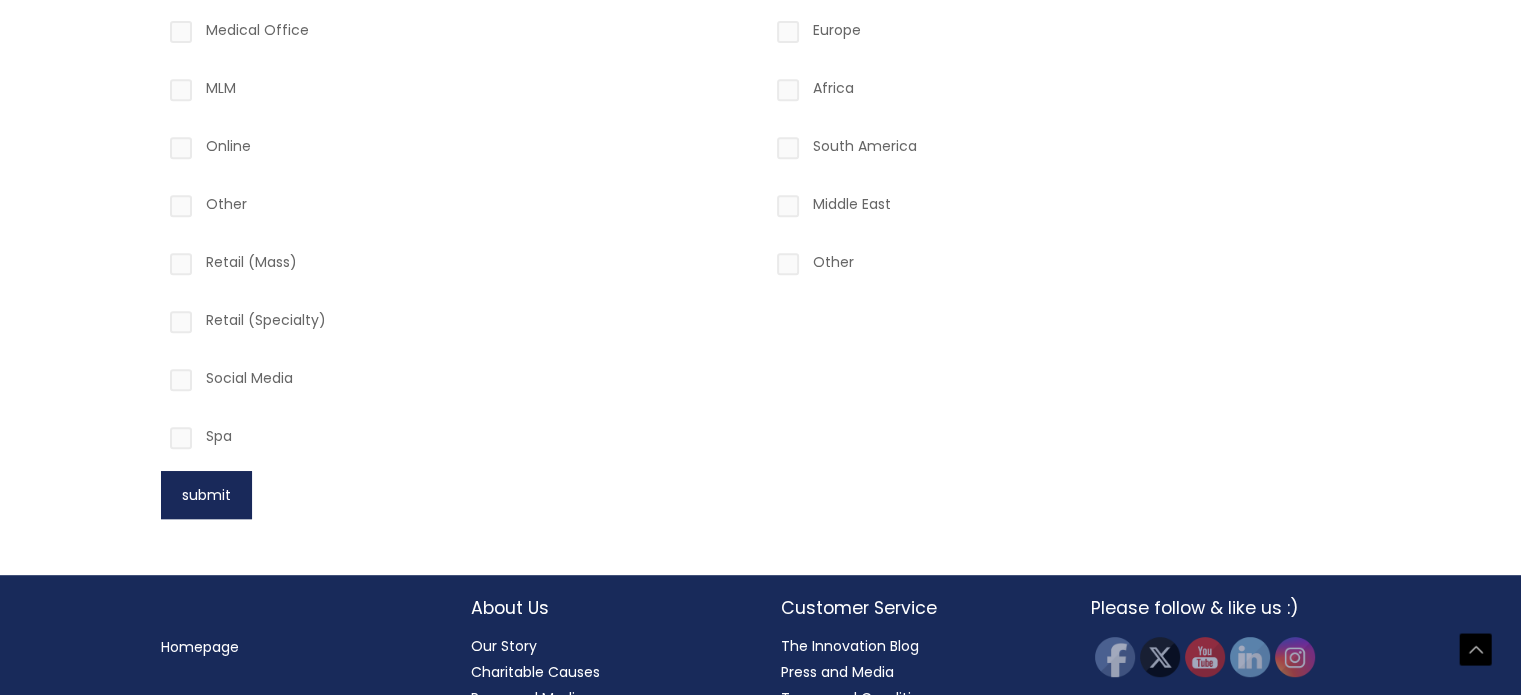click on "submit" at bounding box center [206, 495] 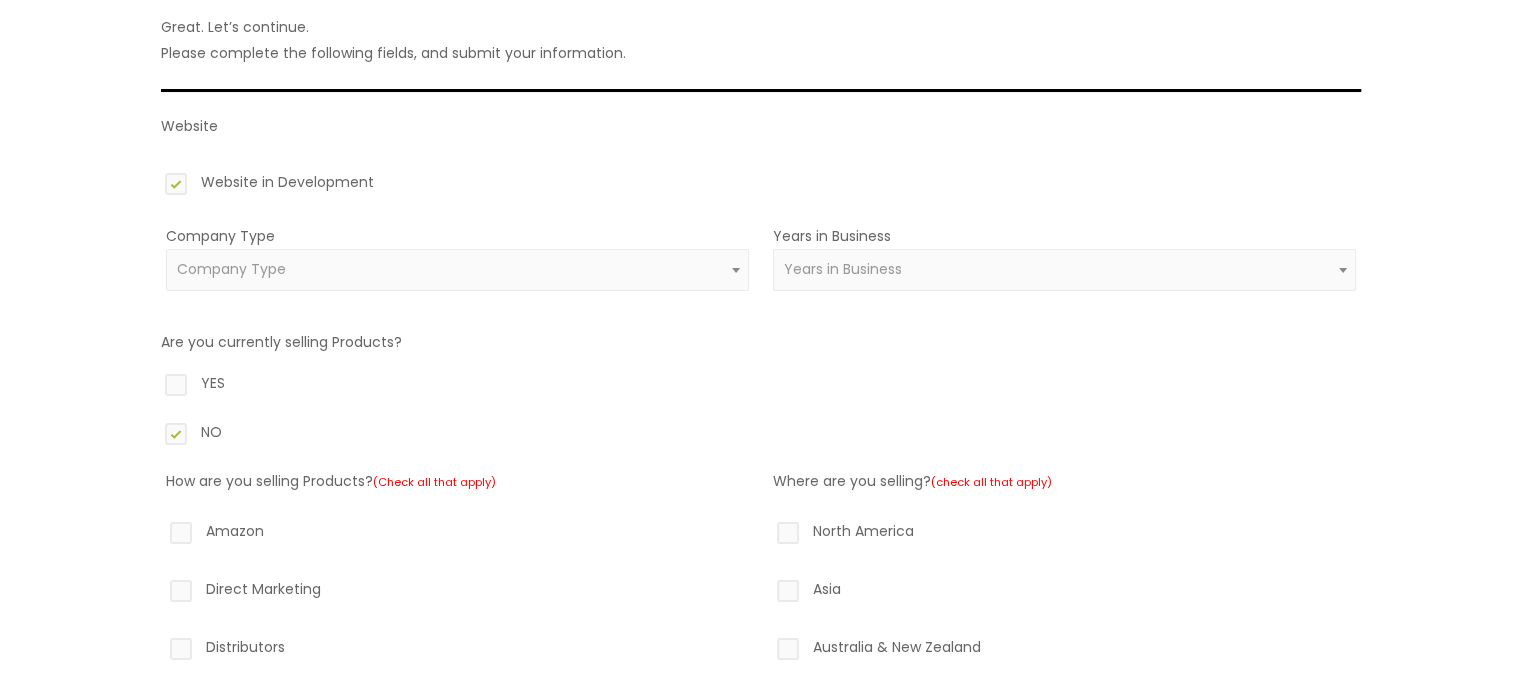 scroll, scrollTop: 205, scrollLeft: 0, axis: vertical 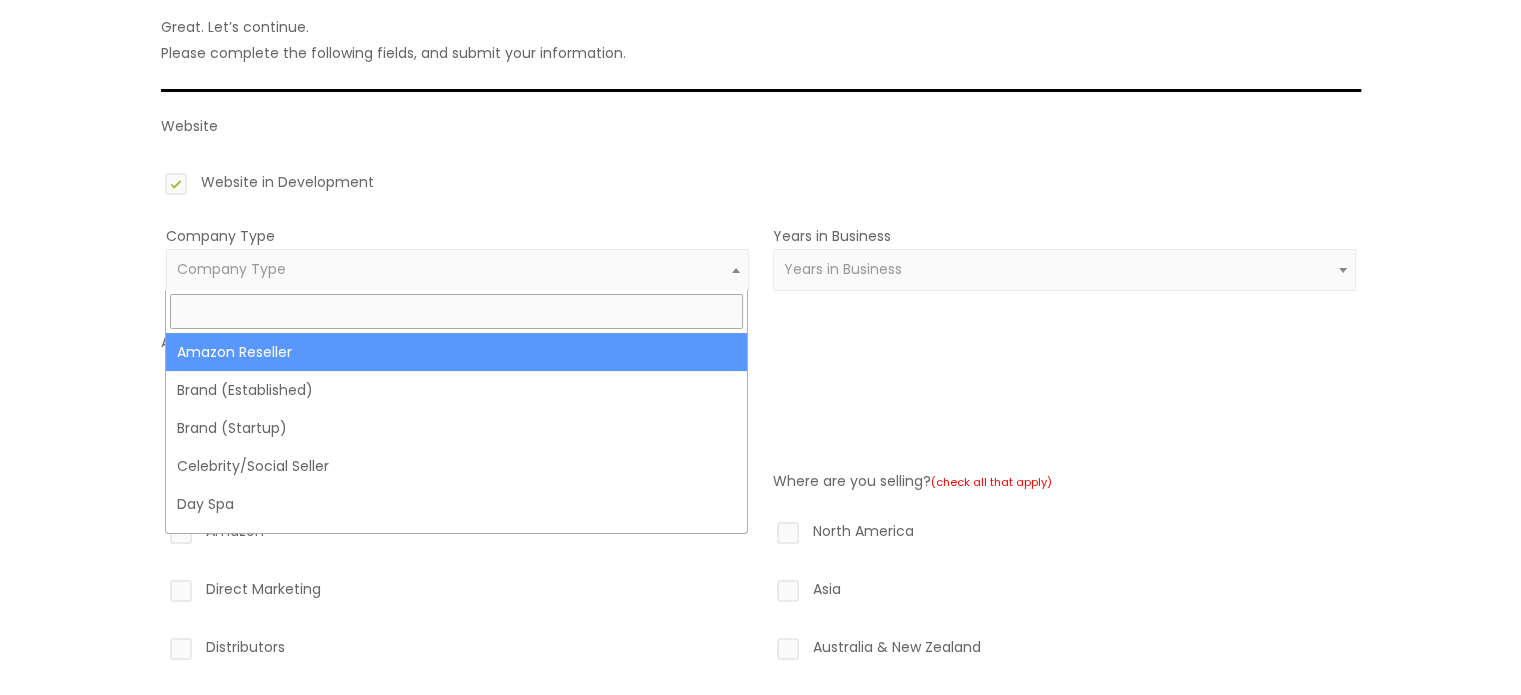 click on "Company Type" at bounding box center (457, 269) 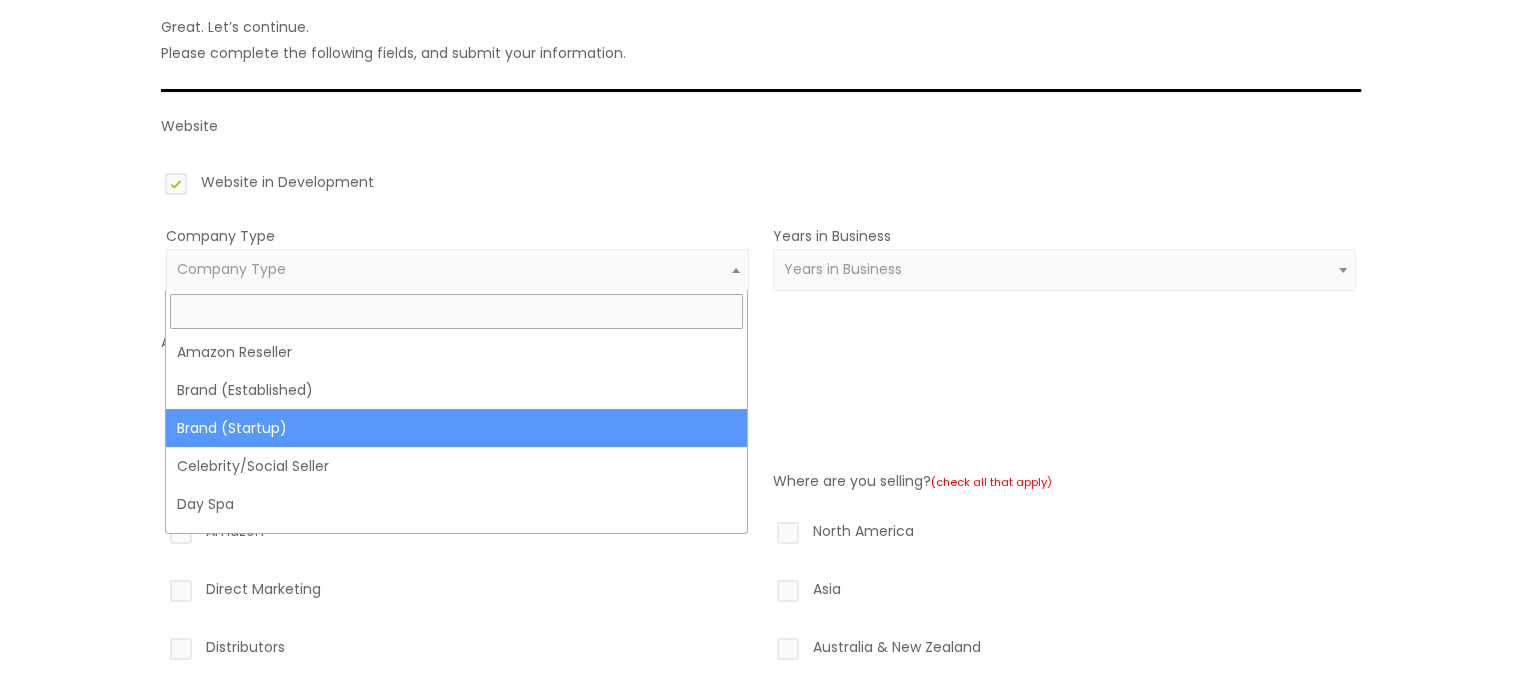 select on "39" 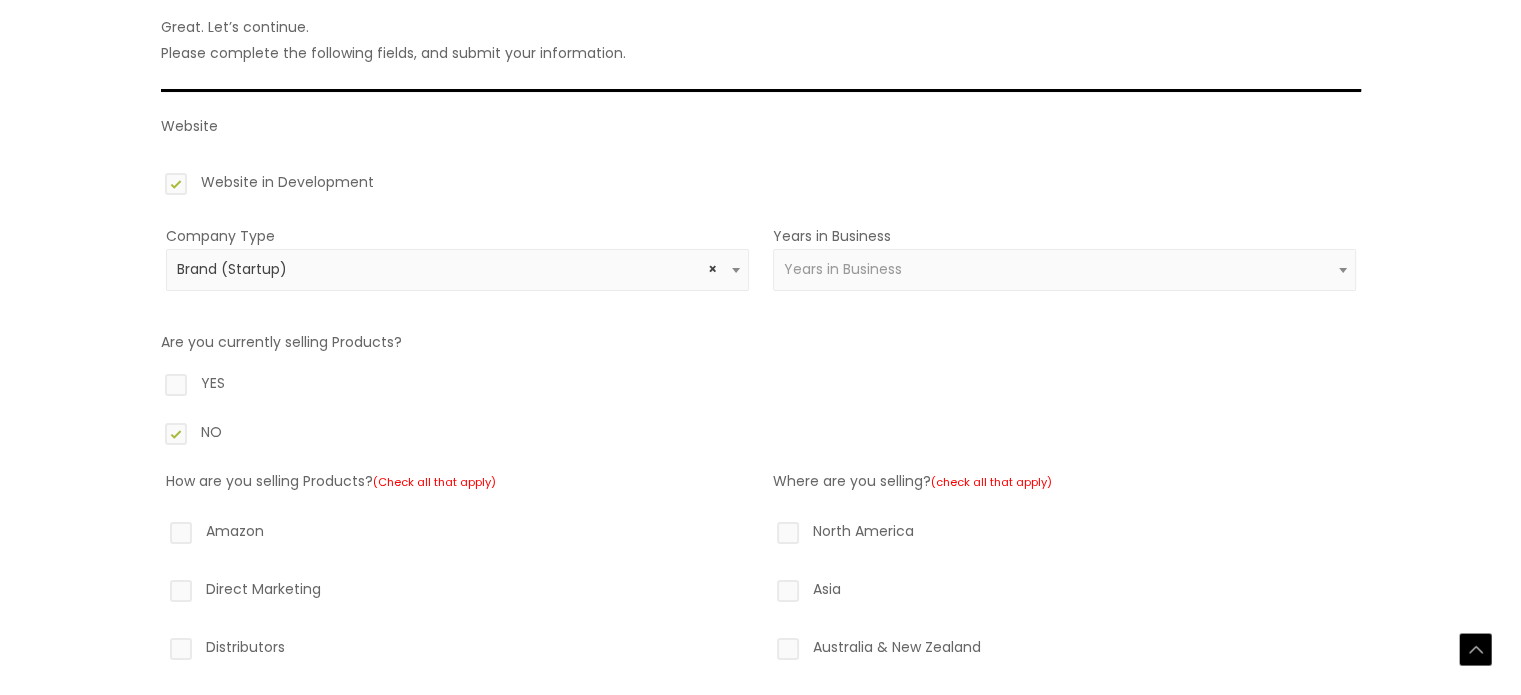 scroll, scrollTop: 940, scrollLeft: 0, axis: vertical 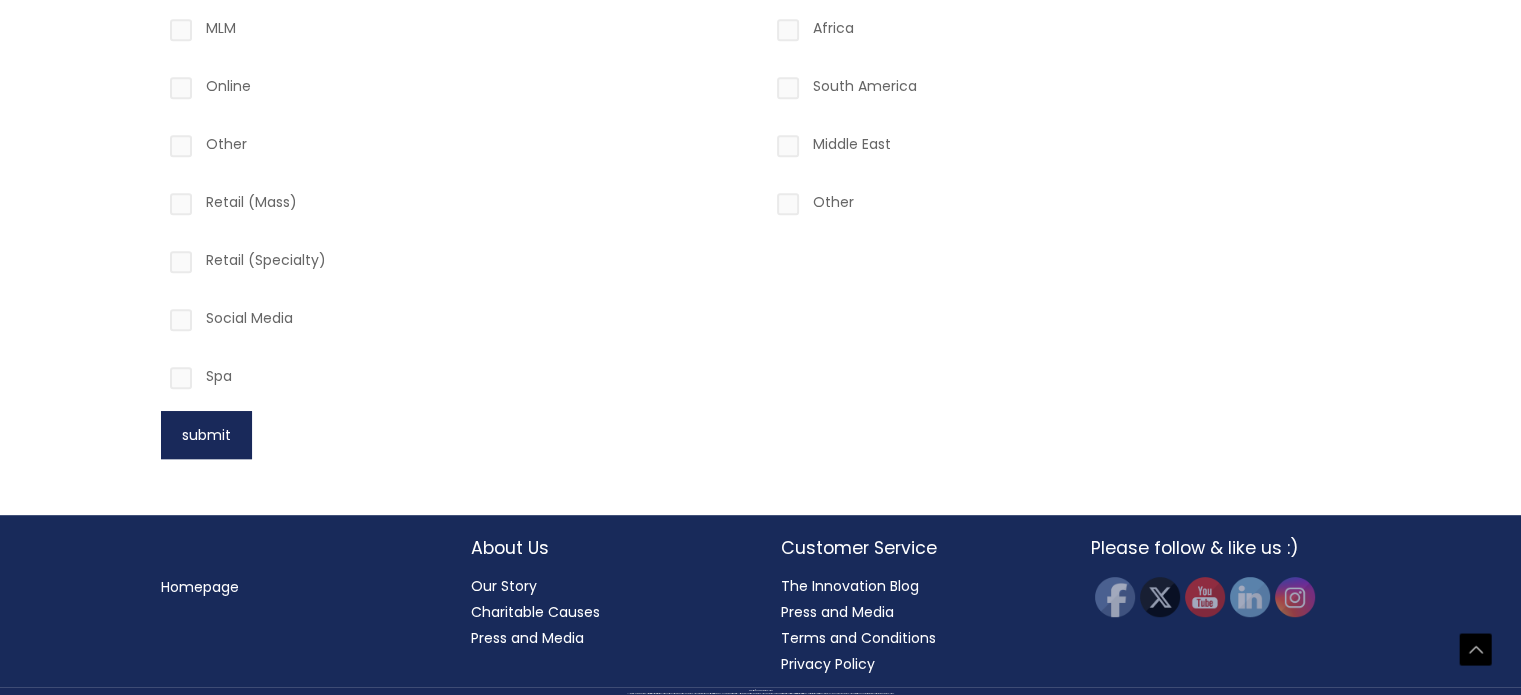 click on "submit" at bounding box center (206, 435) 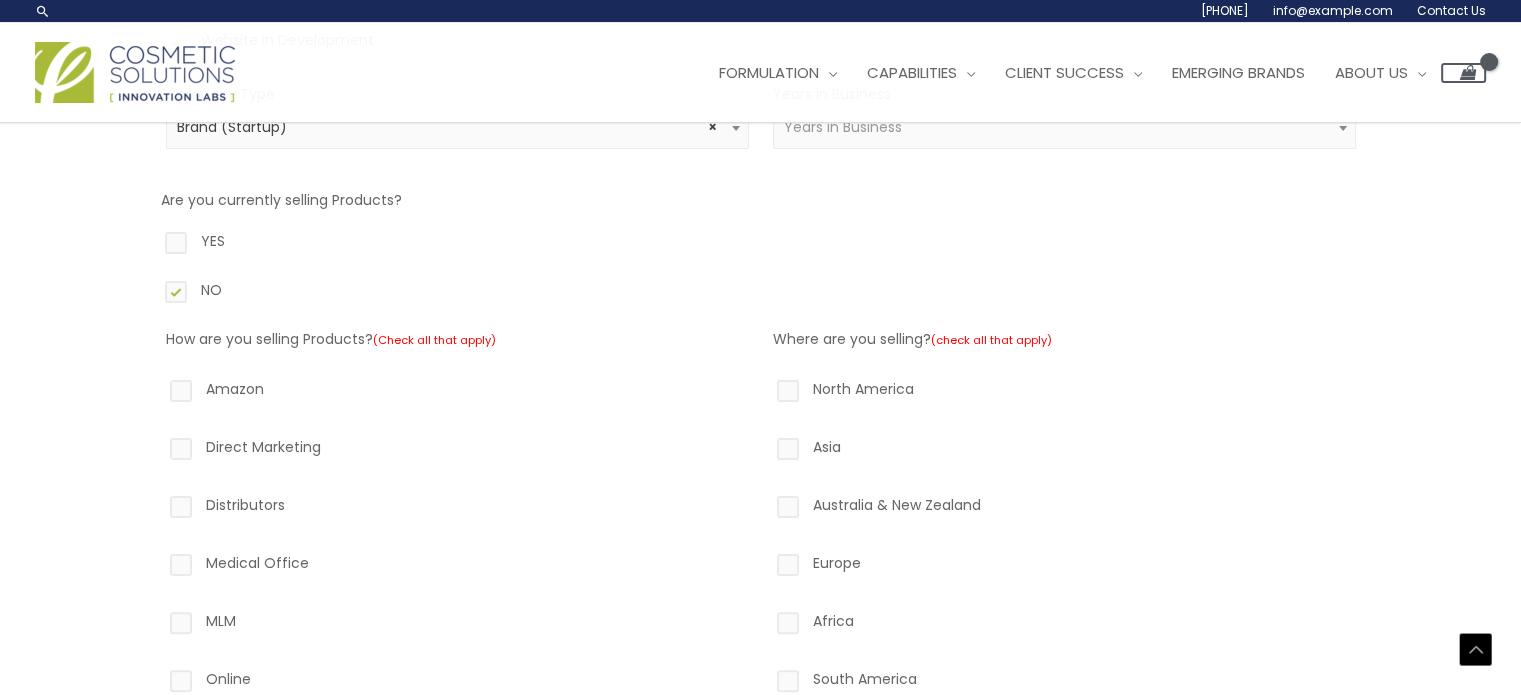 scroll, scrollTop: 413, scrollLeft: 0, axis: vertical 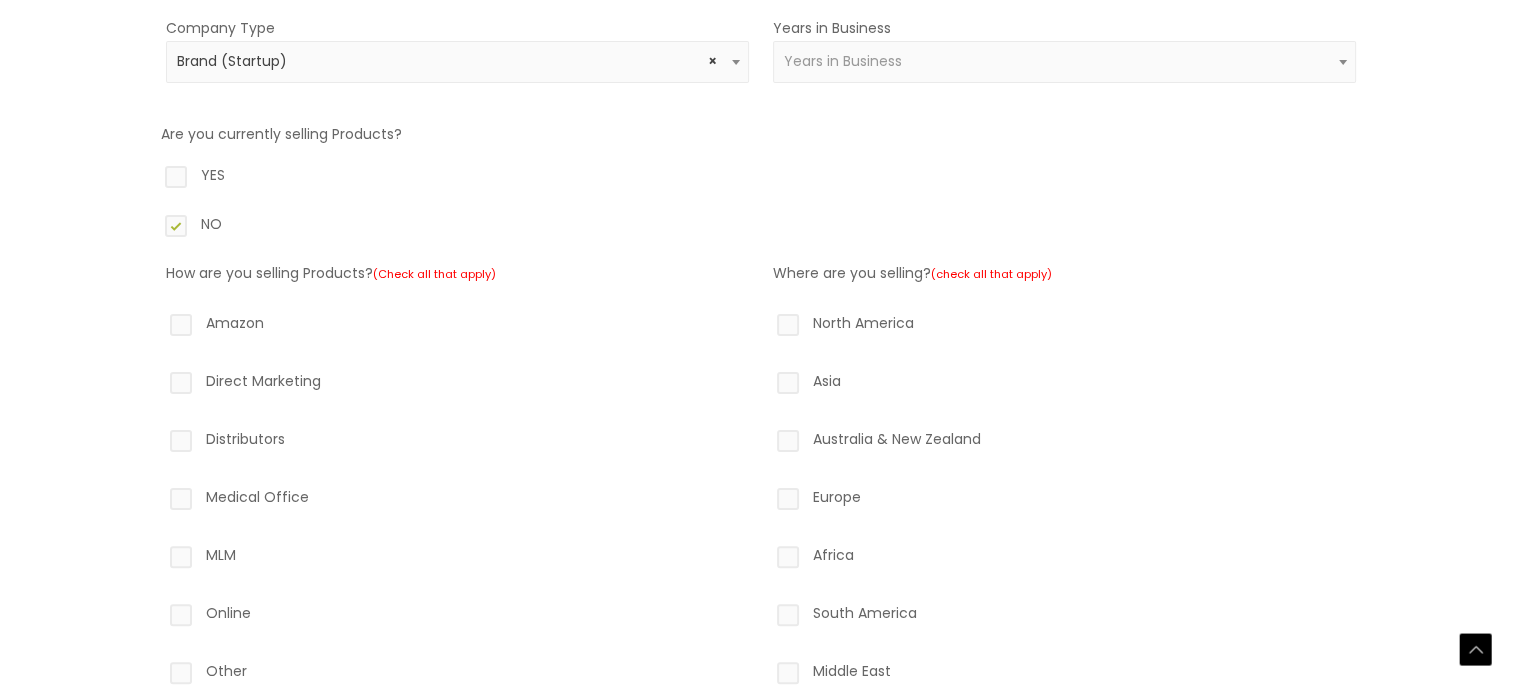 click on "North America" at bounding box center (1064, 327) 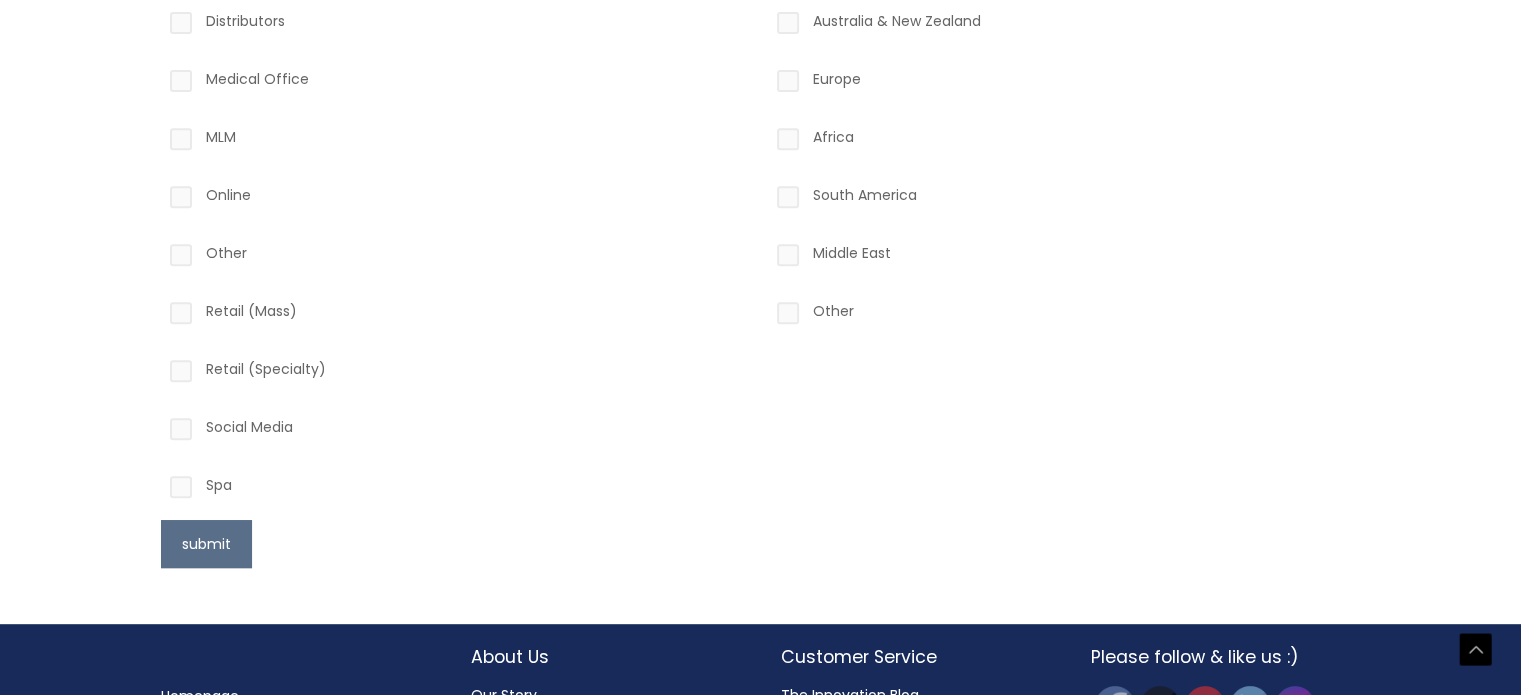 scroll, scrollTop: 832, scrollLeft: 0, axis: vertical 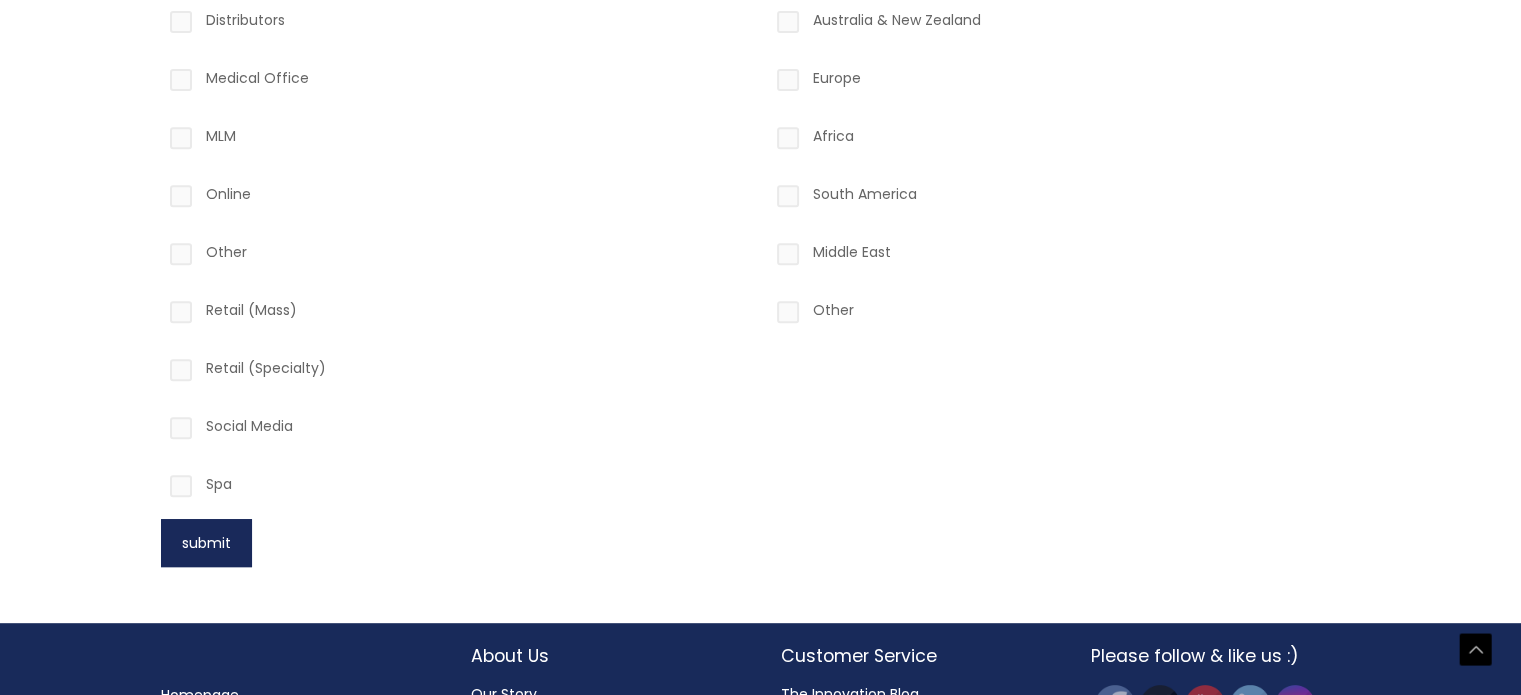 click on "submit" at bounding box center [206, 543] 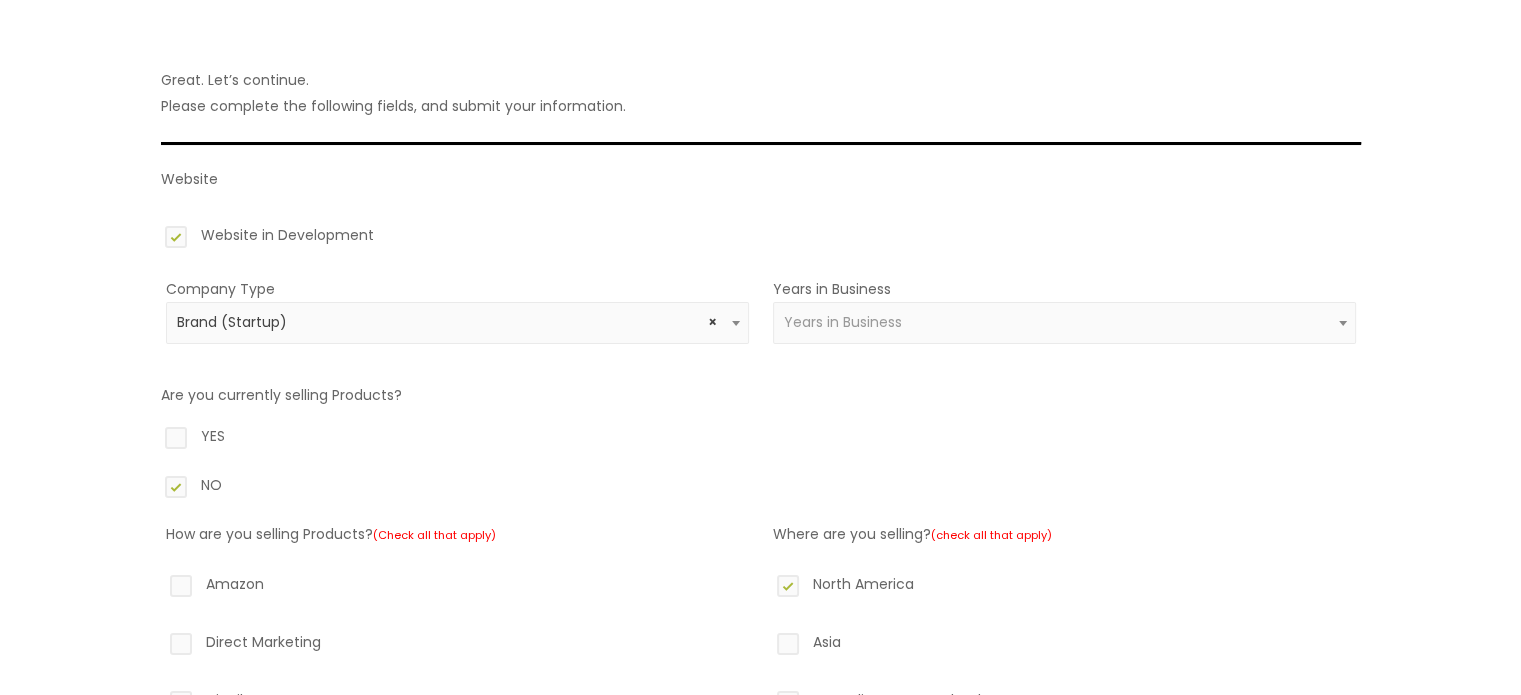 scroll, scrollTop: 143, scrollLeft: 0, axis: vertical 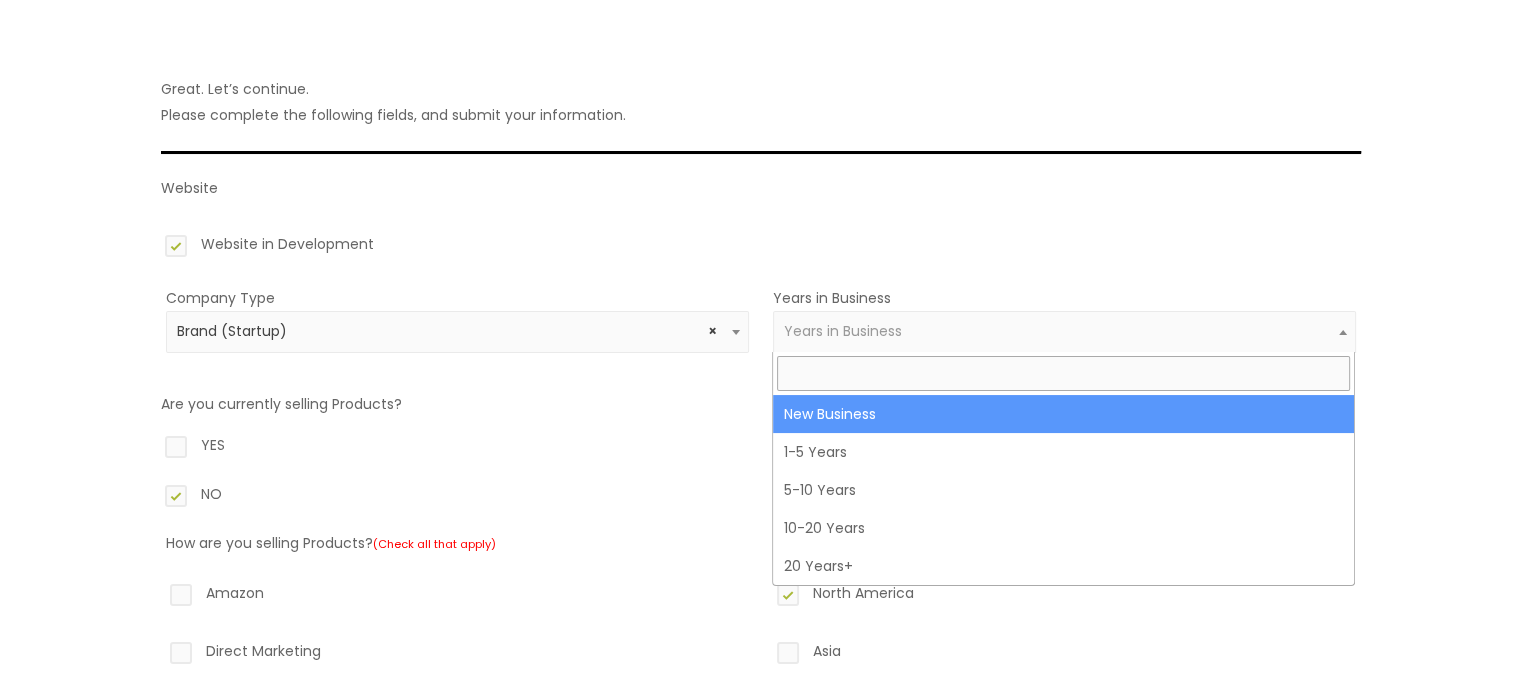 click on "Years in Business" at bounding box center (843, 331) 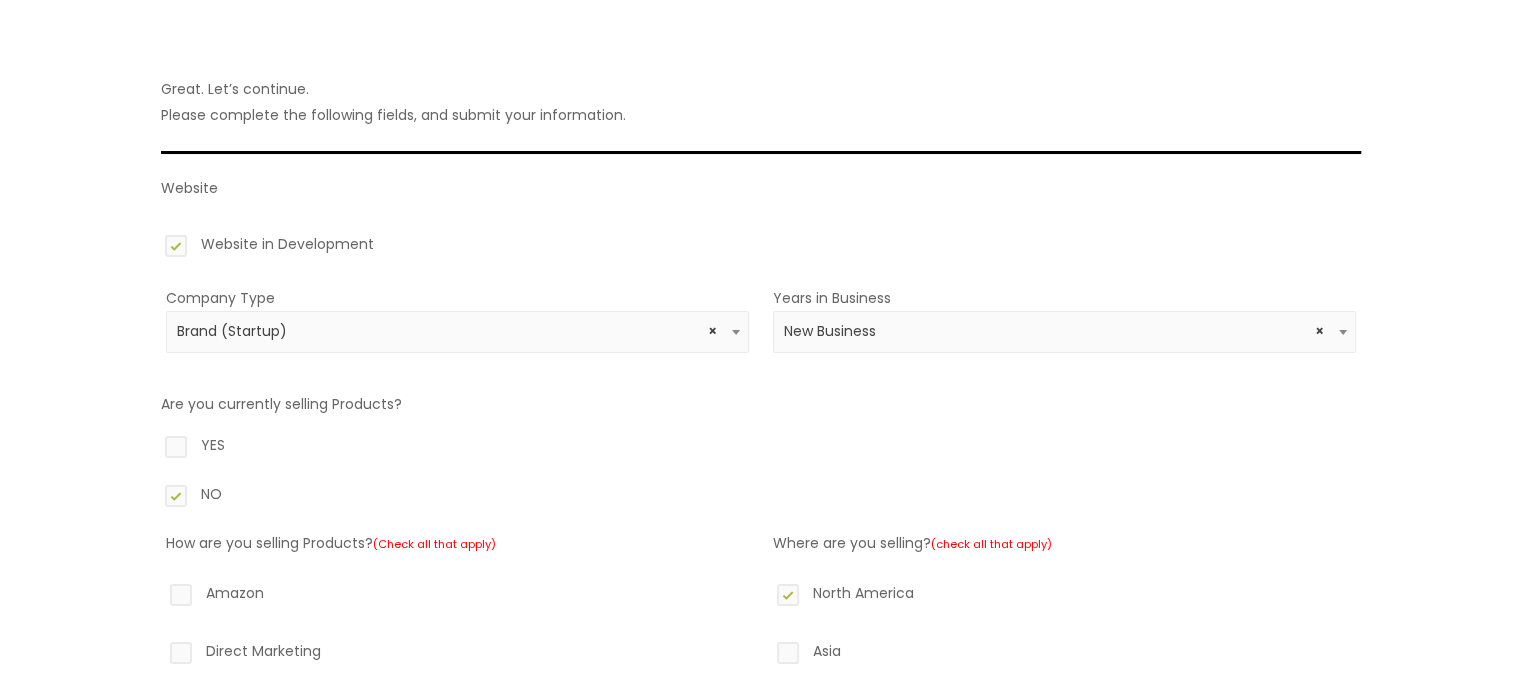 scroll, scrollTop: 940, scrollLeft: 0, axis: vertical 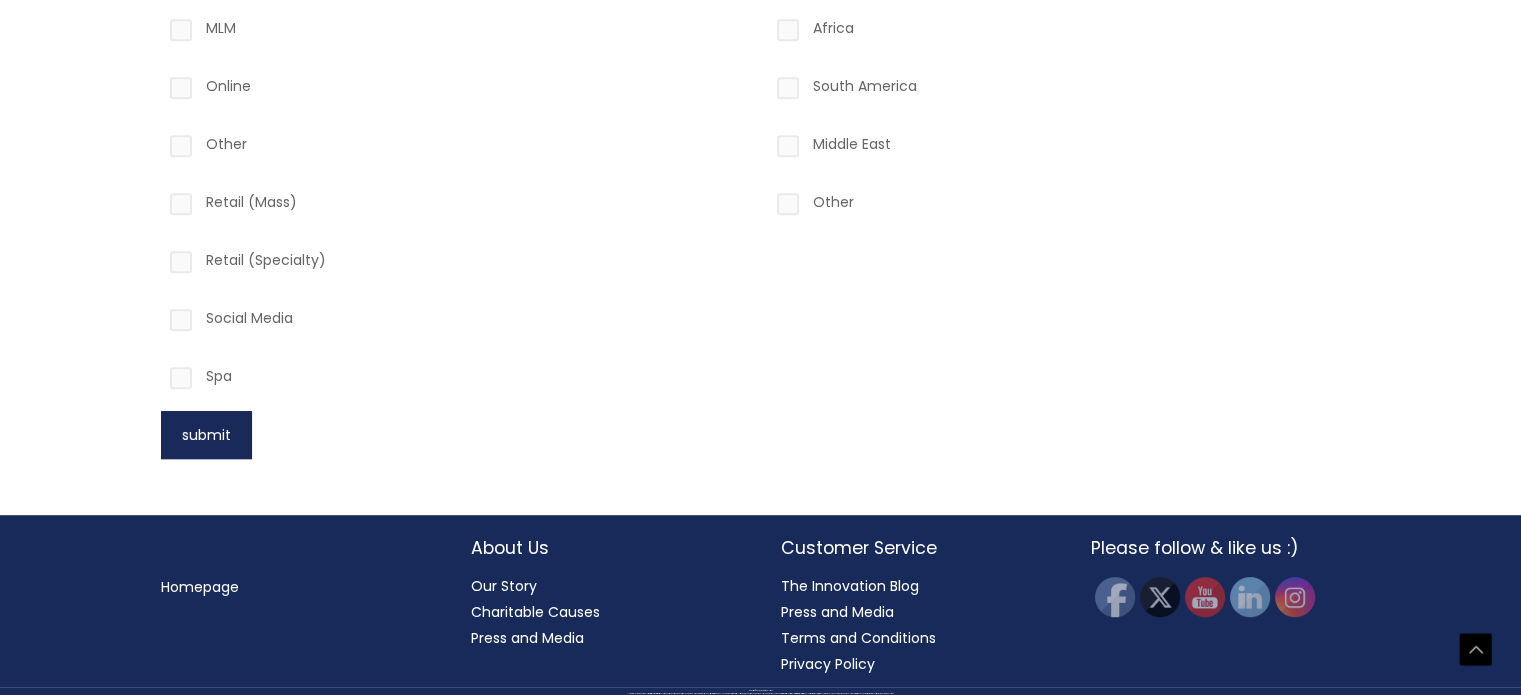 click on "submit" at bounding box center (206, 435) 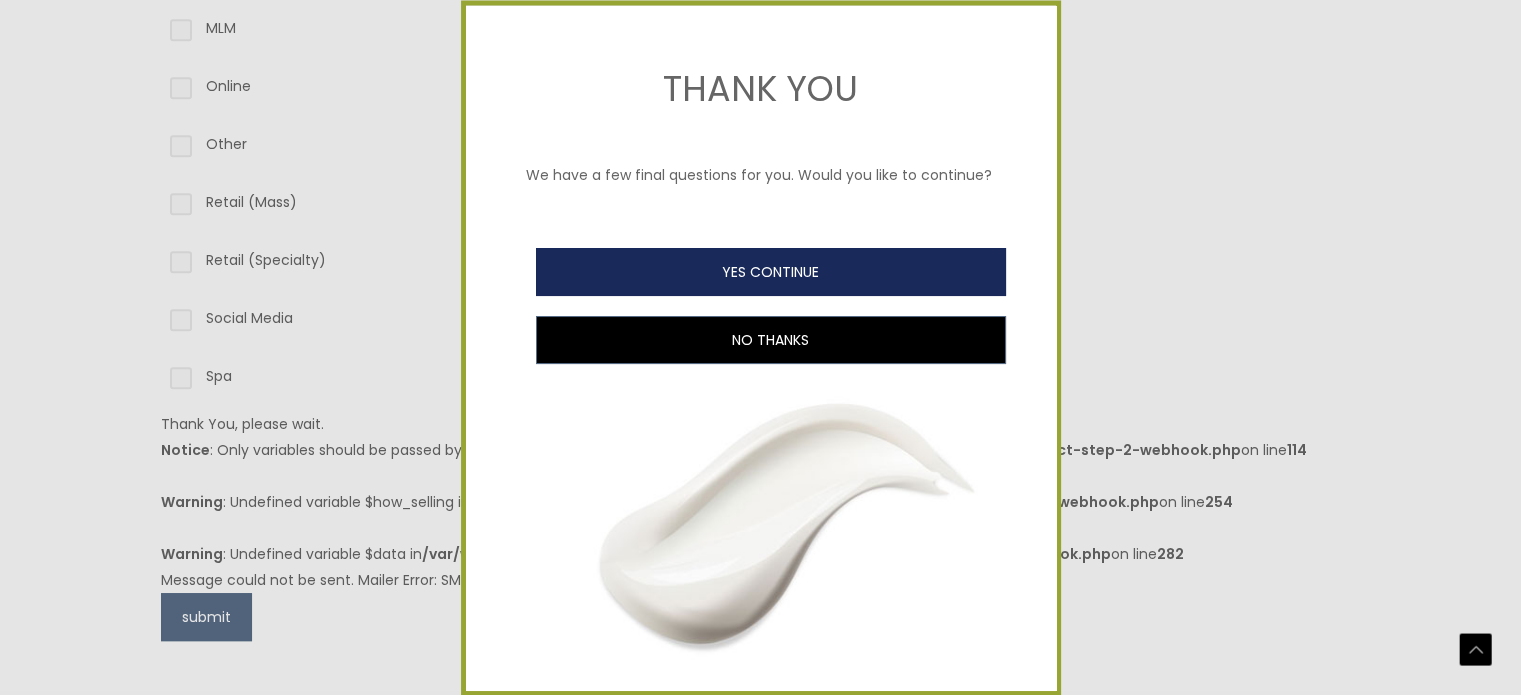 click on "YES CONTINUE" at bounding box center [771, 272] 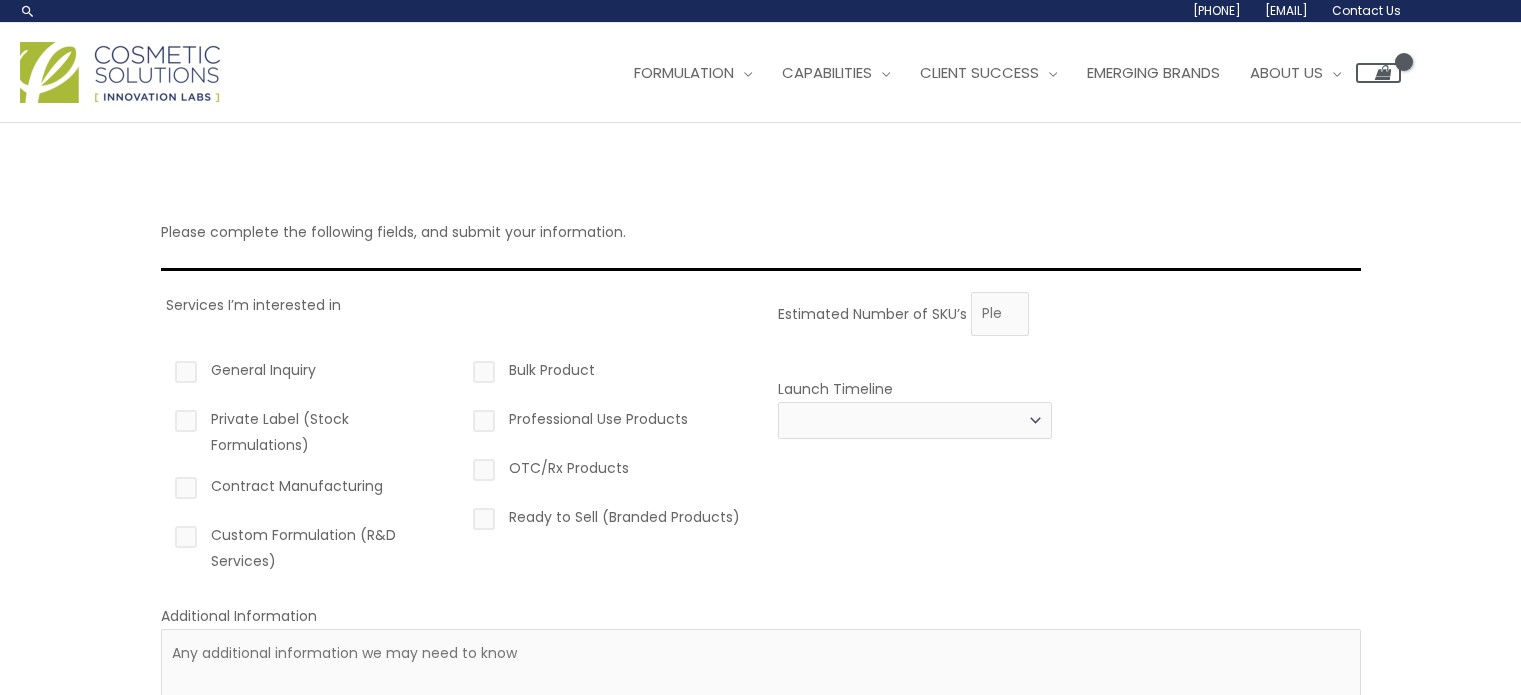 scroll, scrollTop: 0, scrollLeft: 0, axis: both 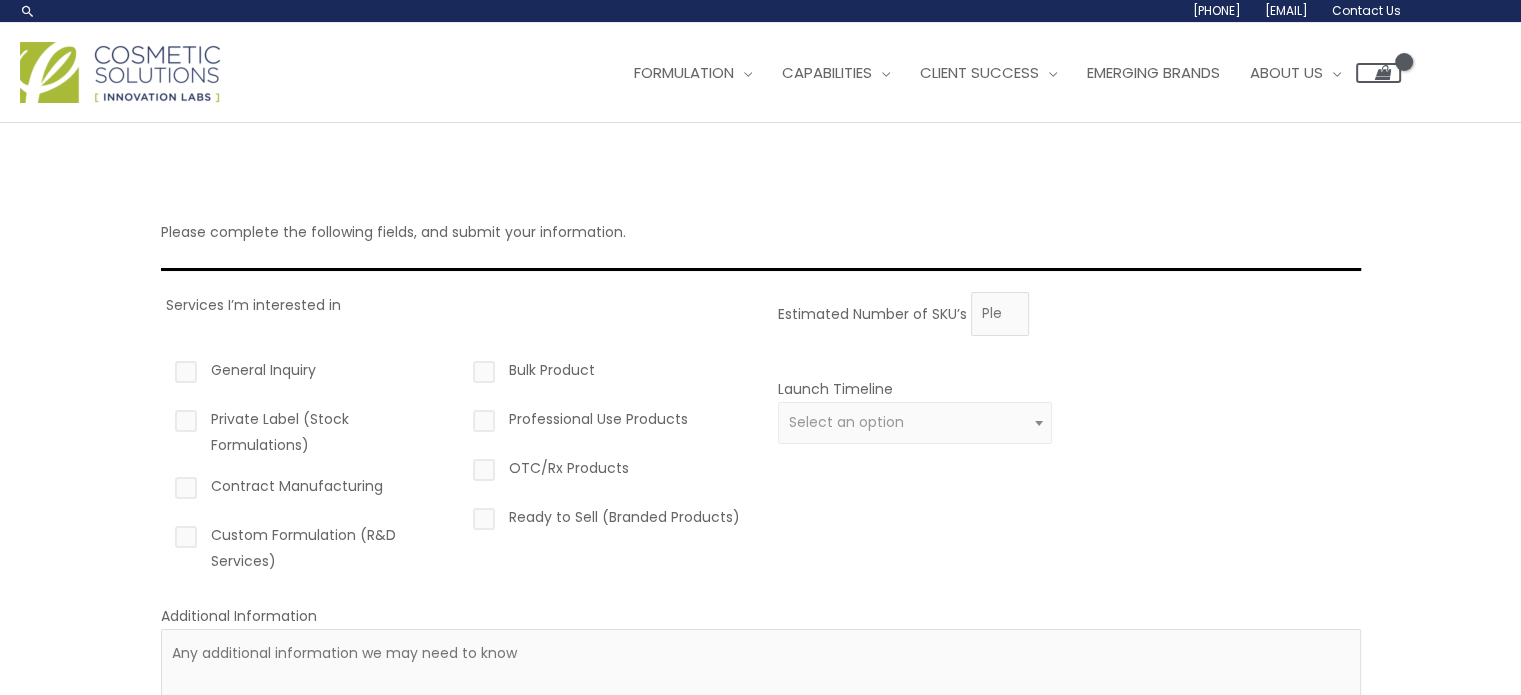 click on "Private Label (Stock Formulations)" at bounding box center [308, 432] 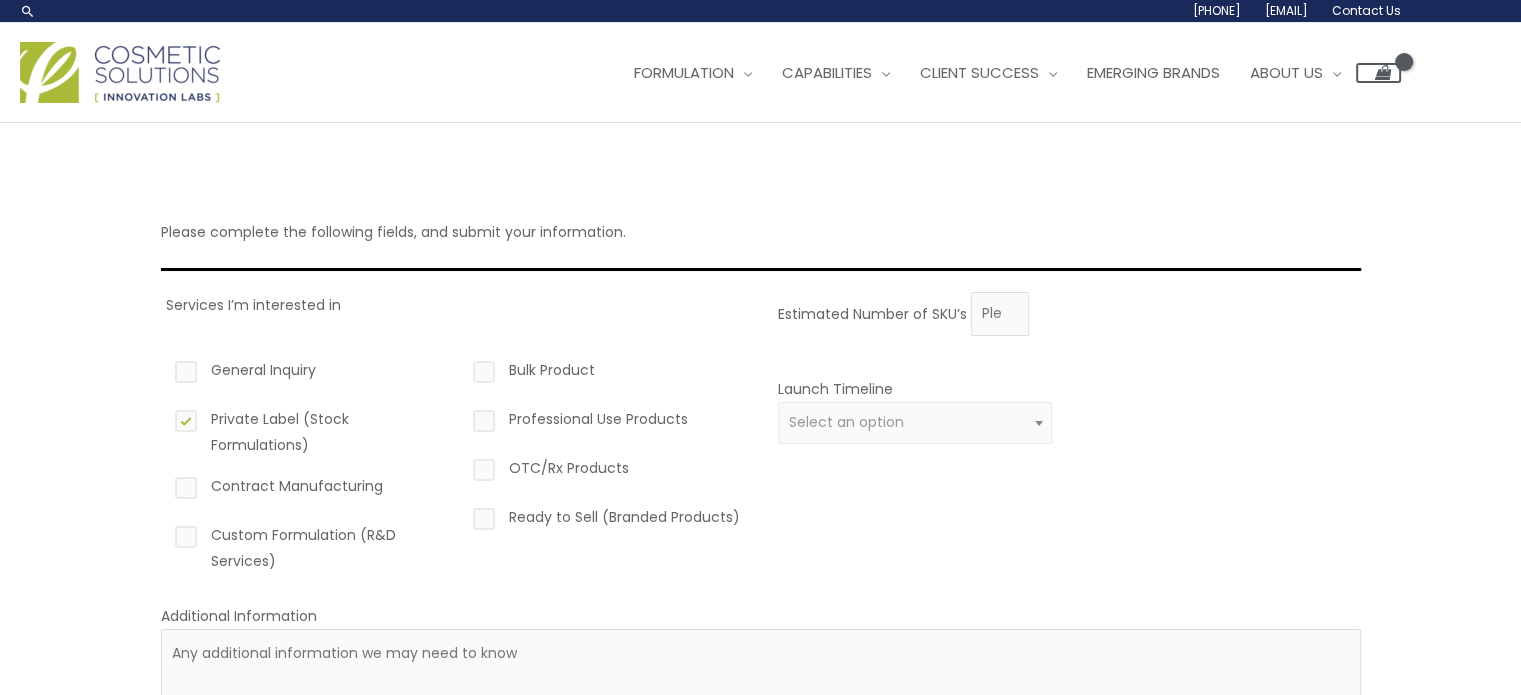 click on "Private Label (Stock Formulations)" at bounding box center [308, 432] 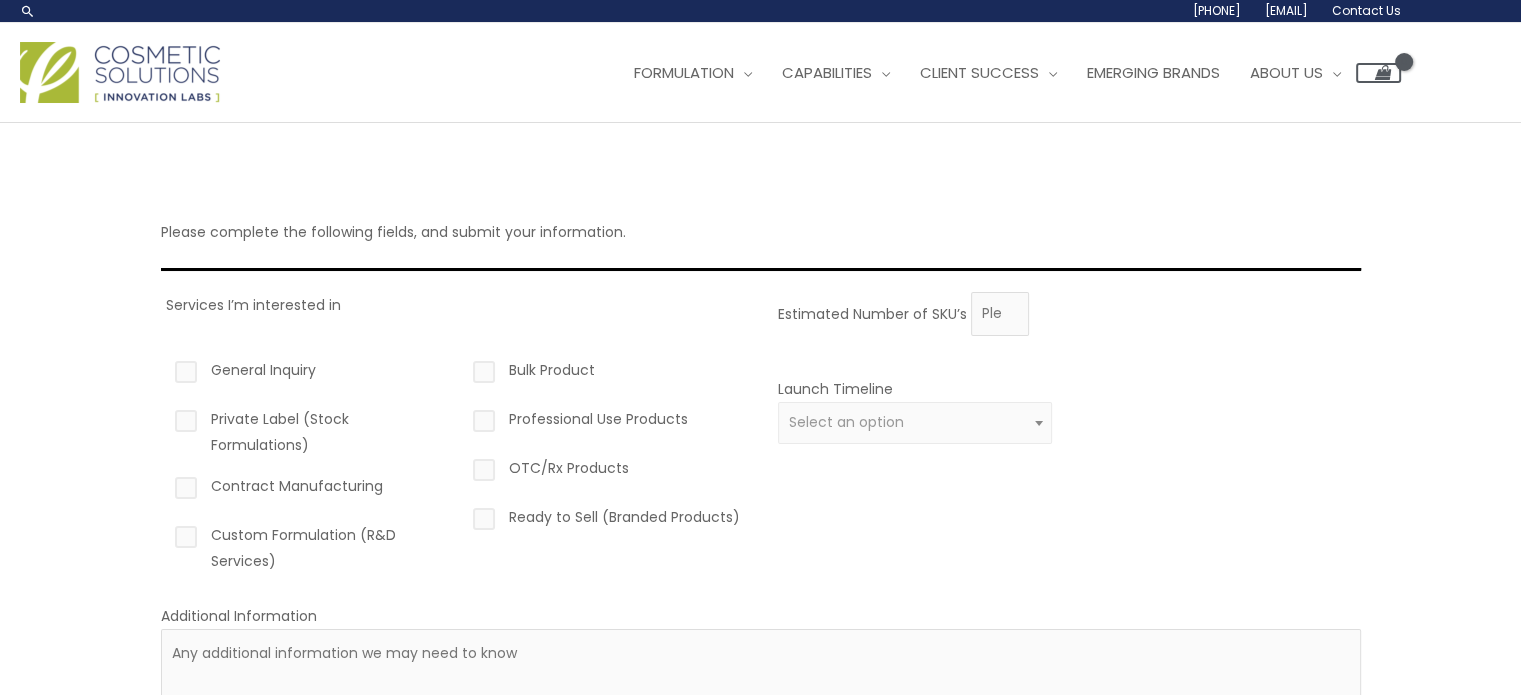 click on "Contract Manufacturing" at bounding box center (308, 490) 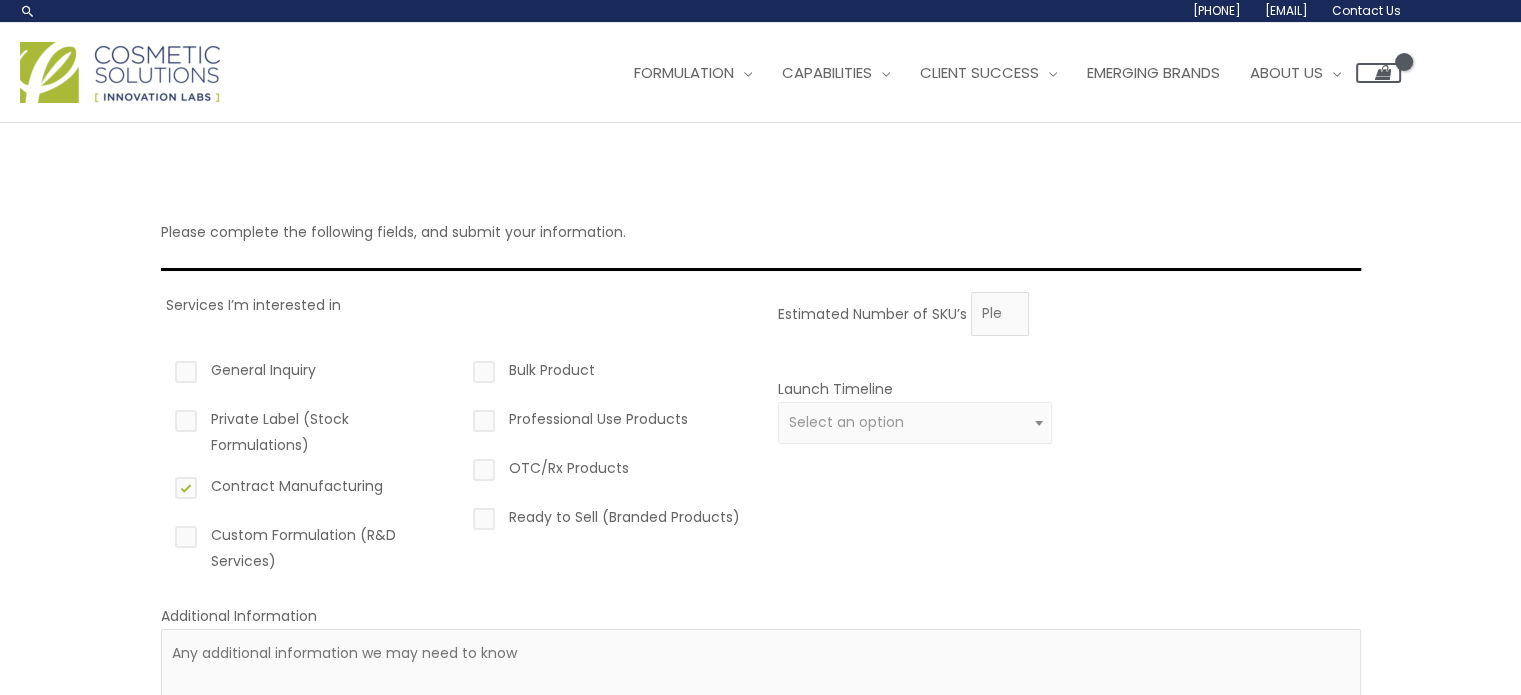 click on "Custom Formulation (R&D Services)" at bounding box center (308, 548) 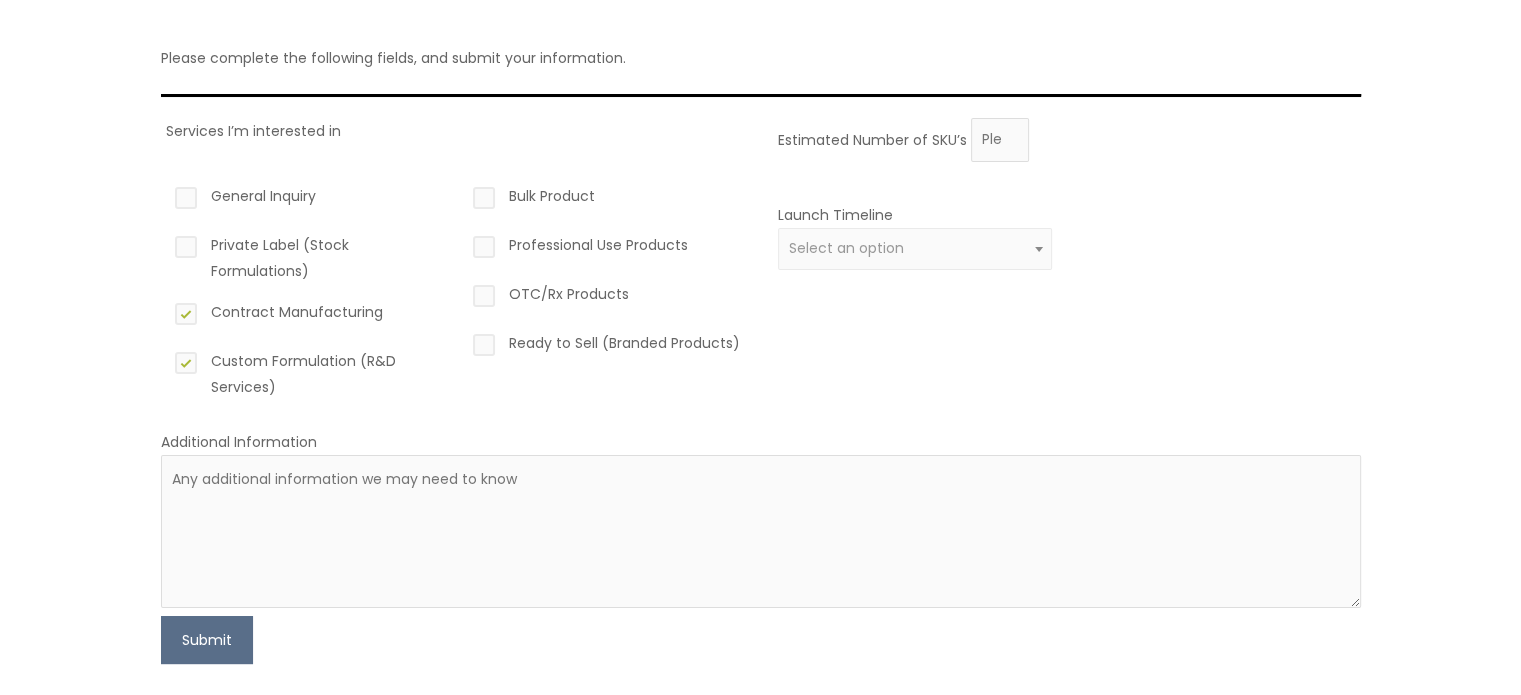 scroll, scrollTop: 176, scrollLeft: 0, axis: vertical 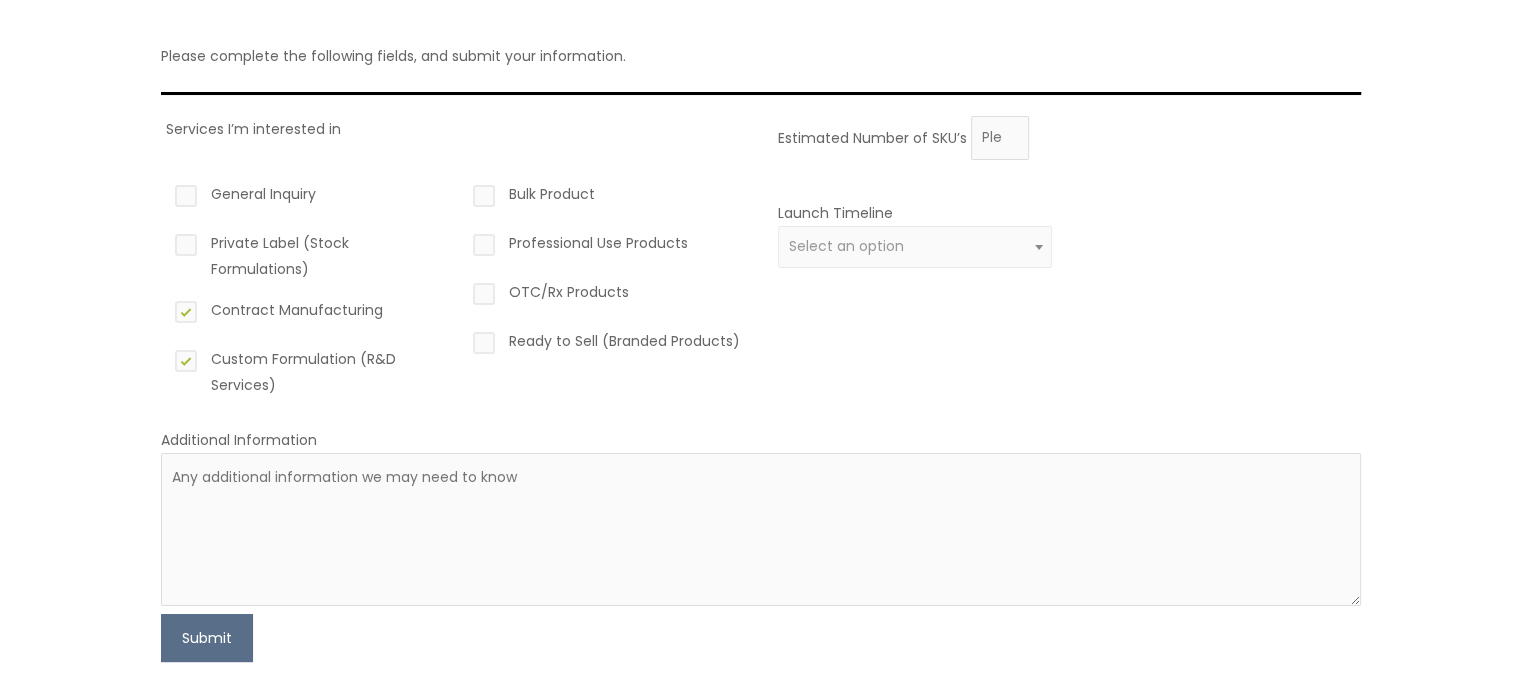 click on "Select an option" at bounding box center (846, 246) 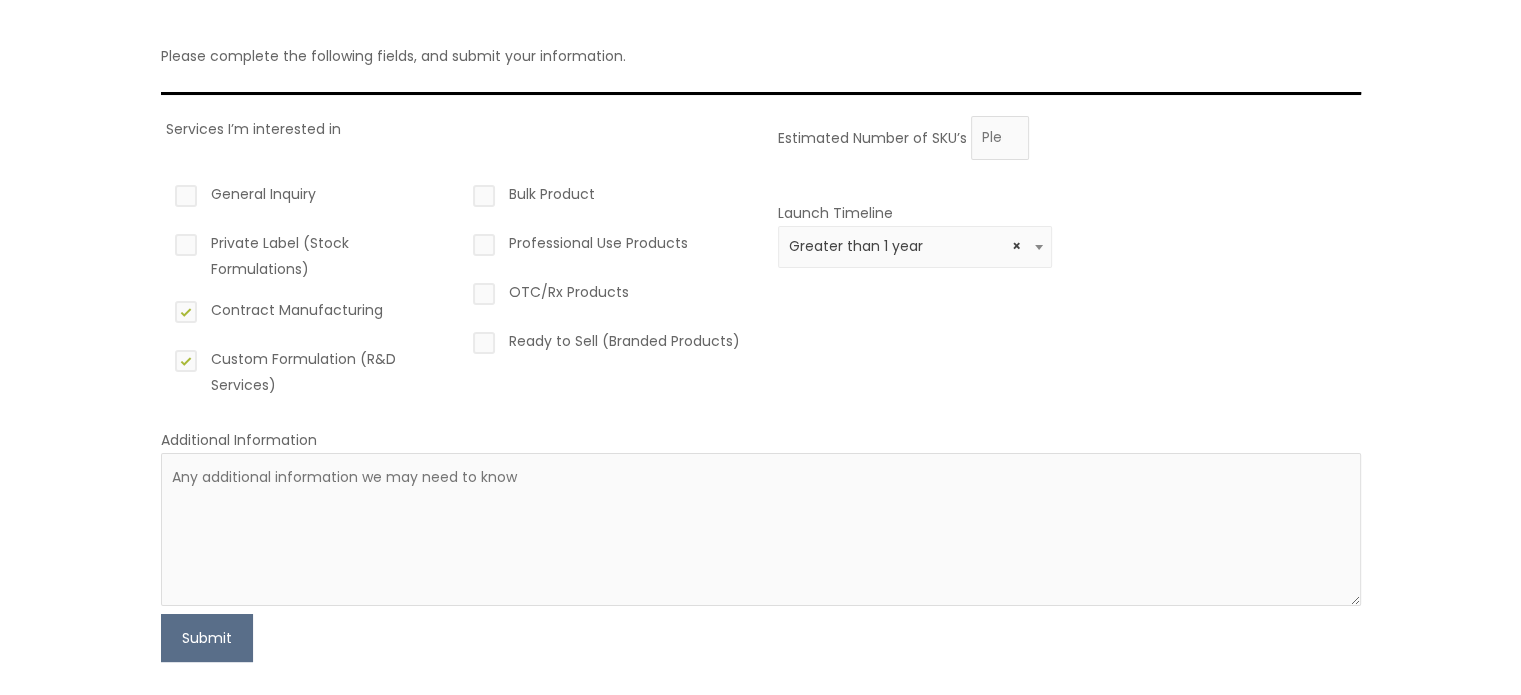 click on "× Greater than 1 year" at bounding box center (915, 246) 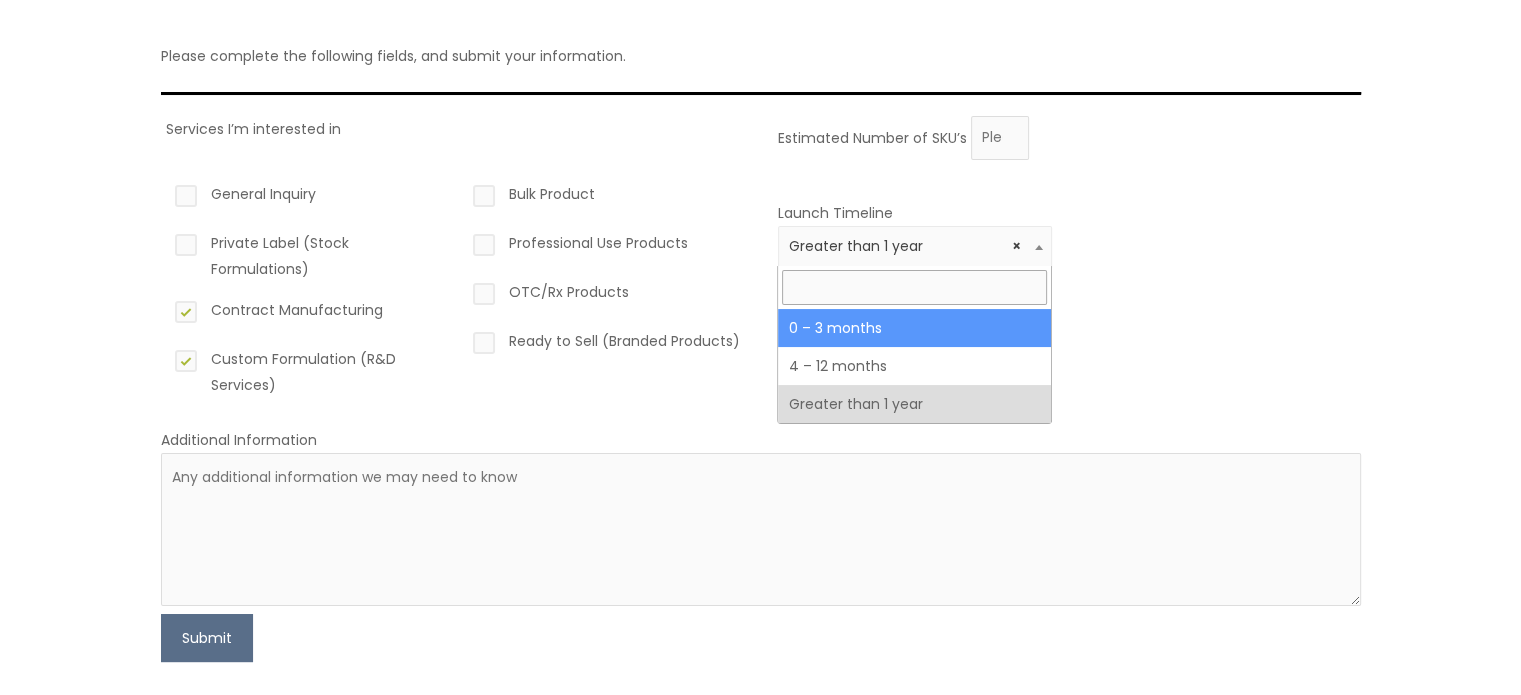 select on "[NUMBER]" 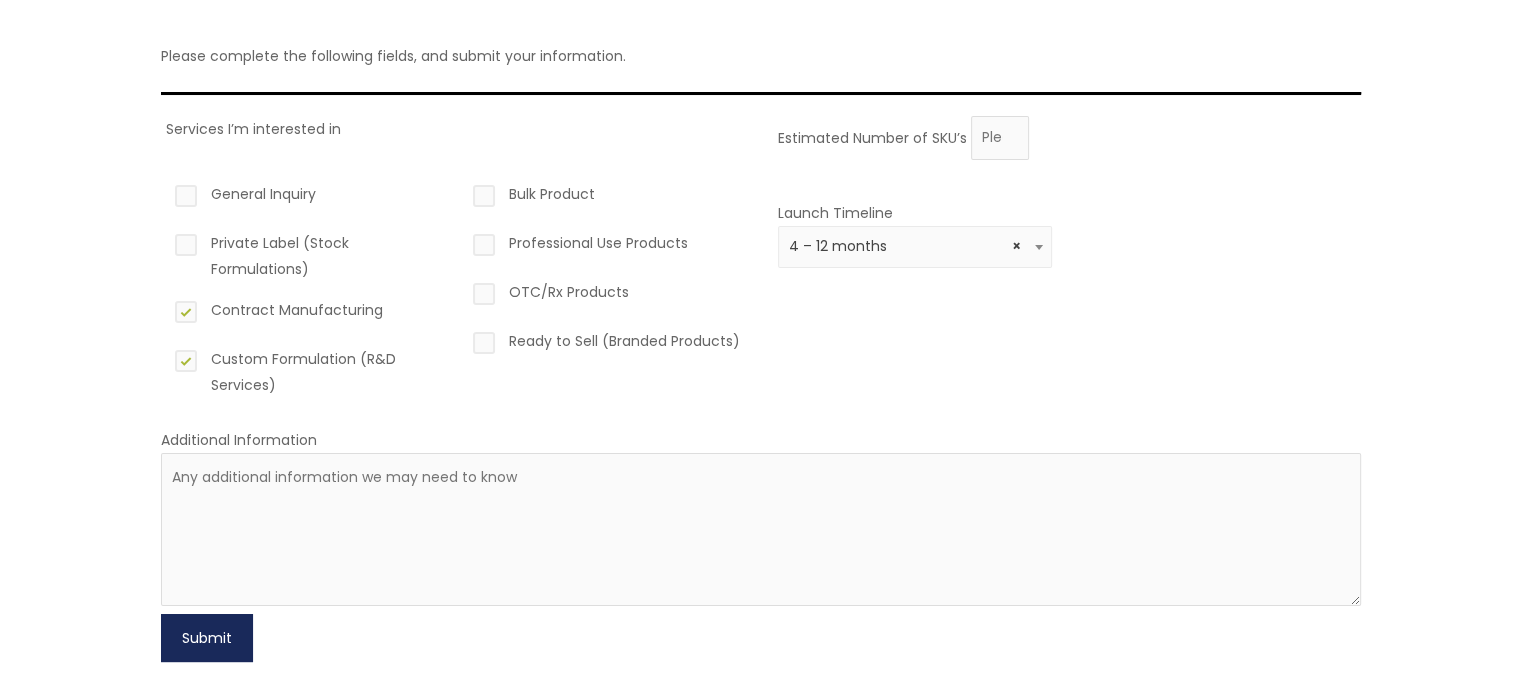 click on "Submit" at bounding box center [207, 638] 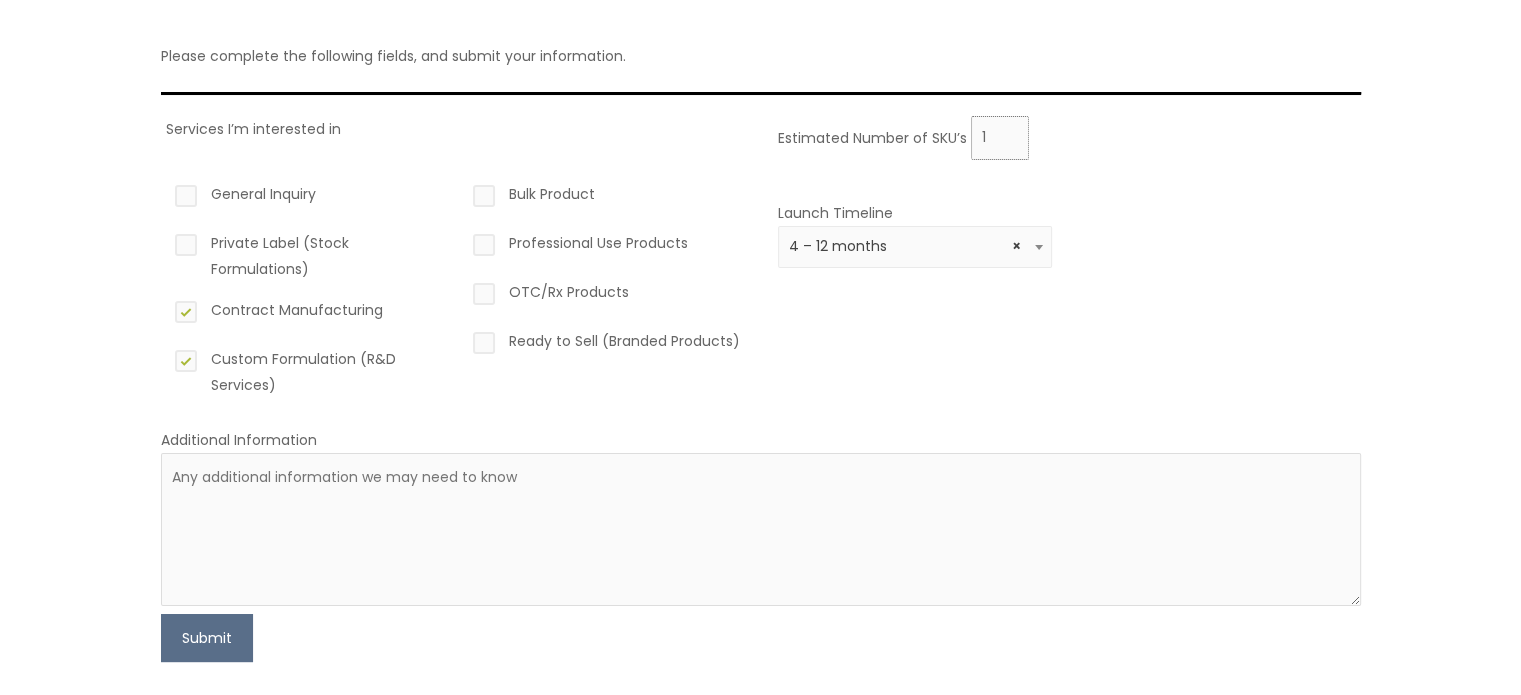click on "1" at bounding box center [1000, 138] 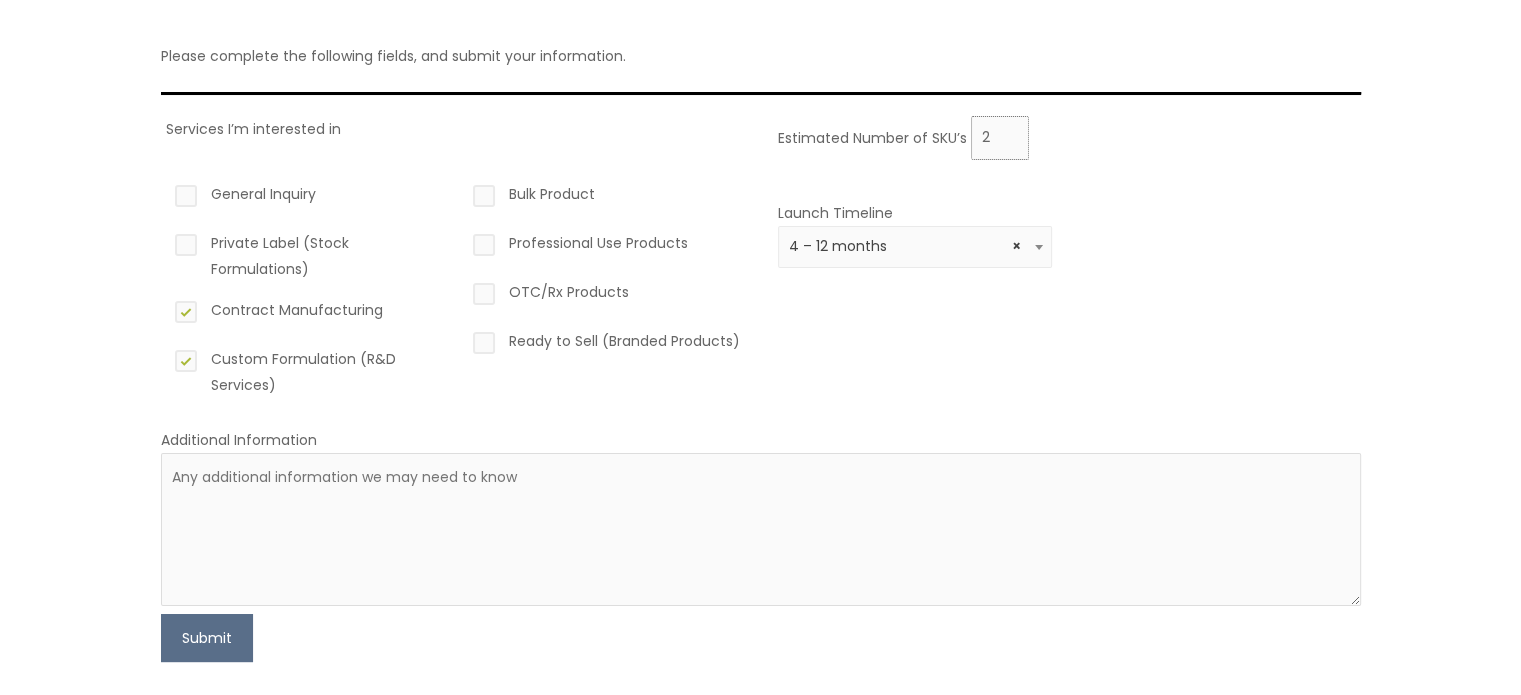 click on "2" at bounding box center (1000, 138) 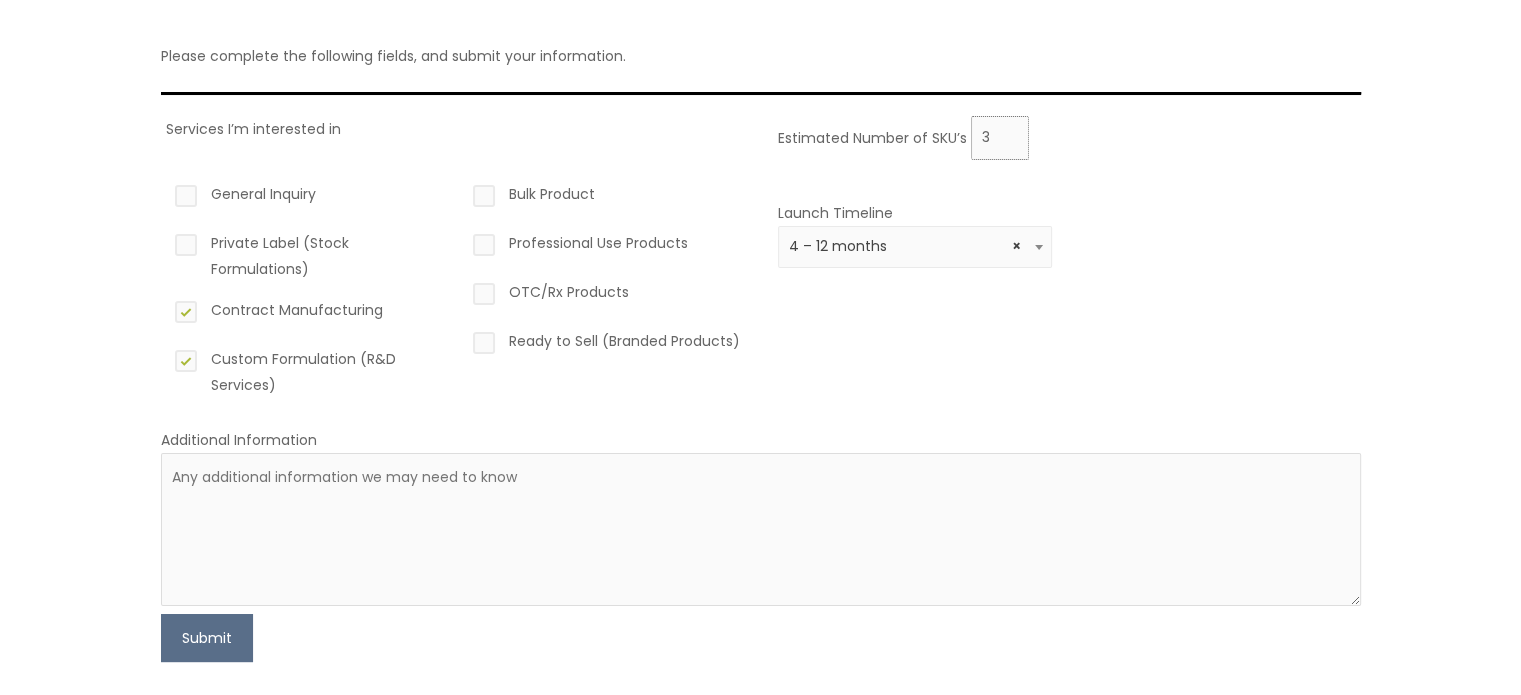 type on "[NUMBER]" 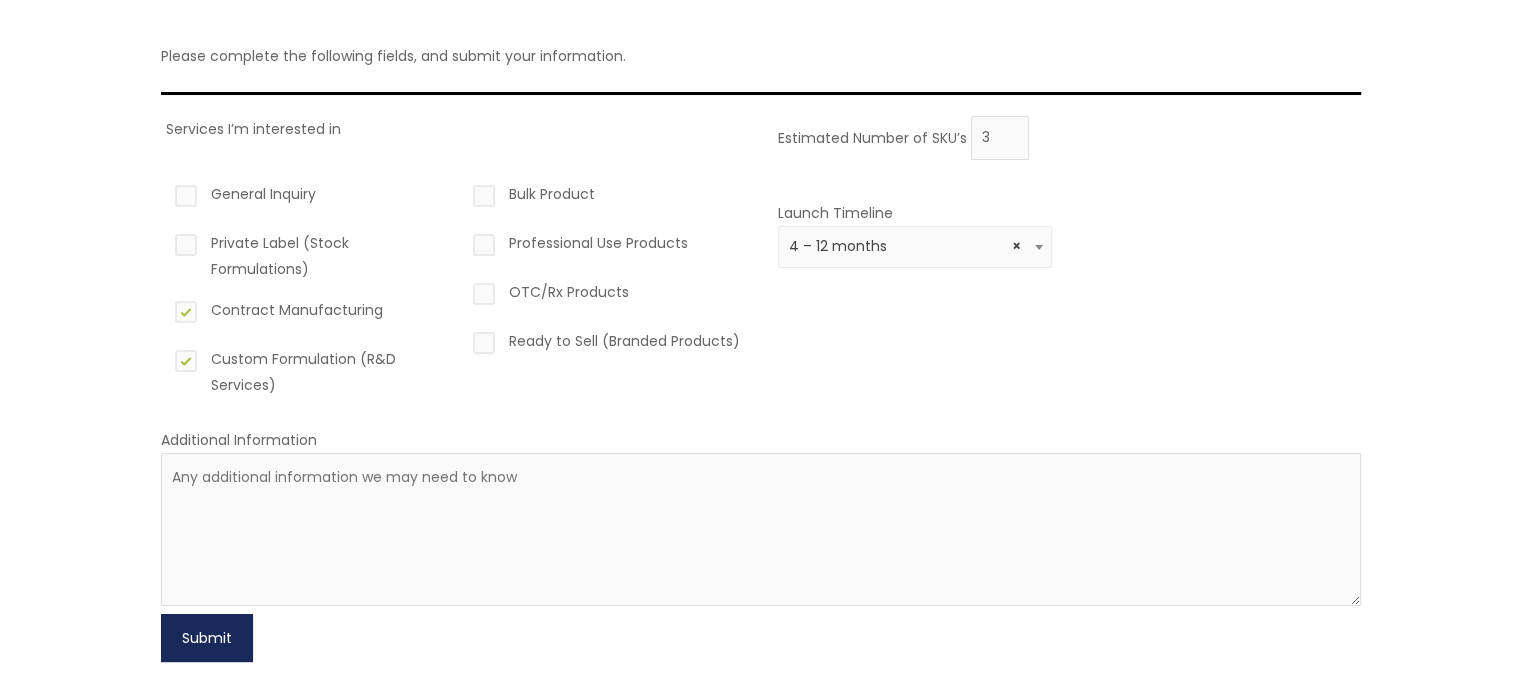 click on "Submit" at bounding box center [207, 638] 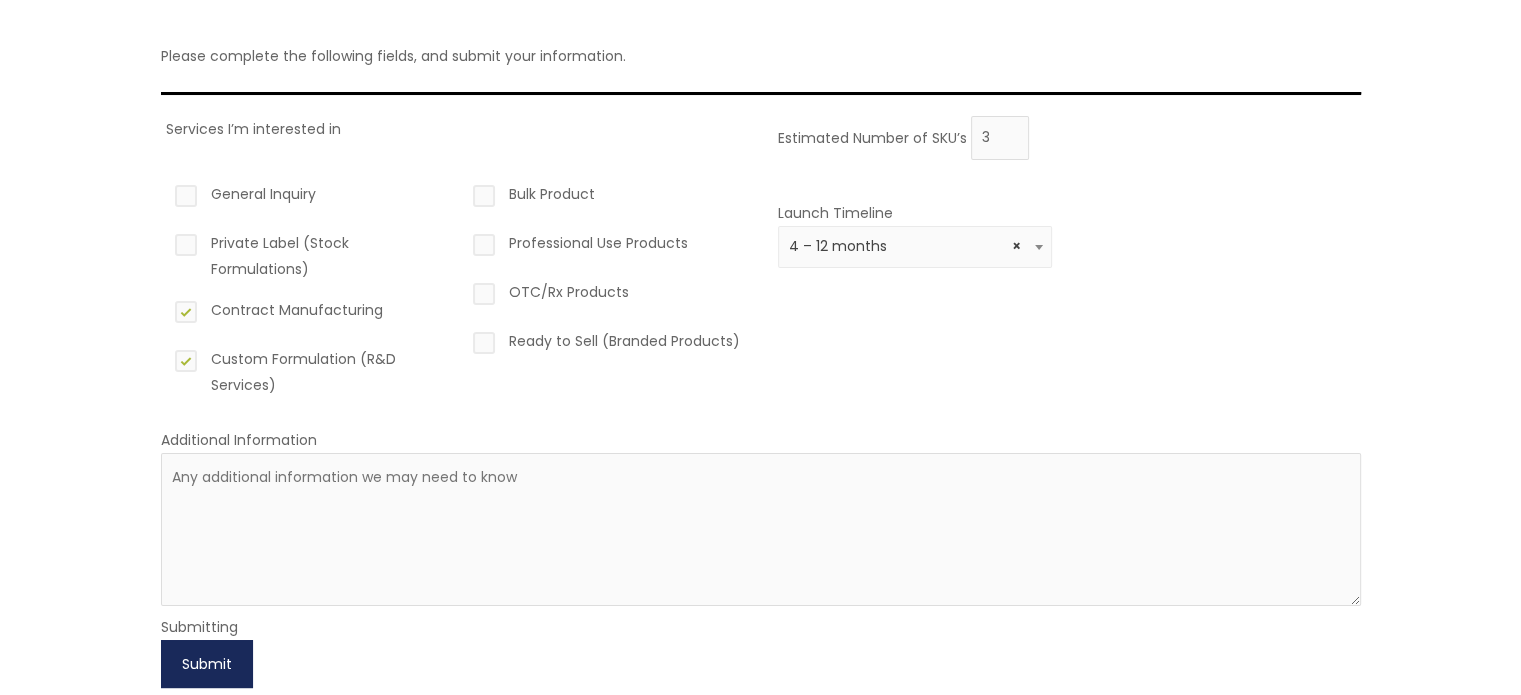 click on "Submit" at bounding box center [207, 664] 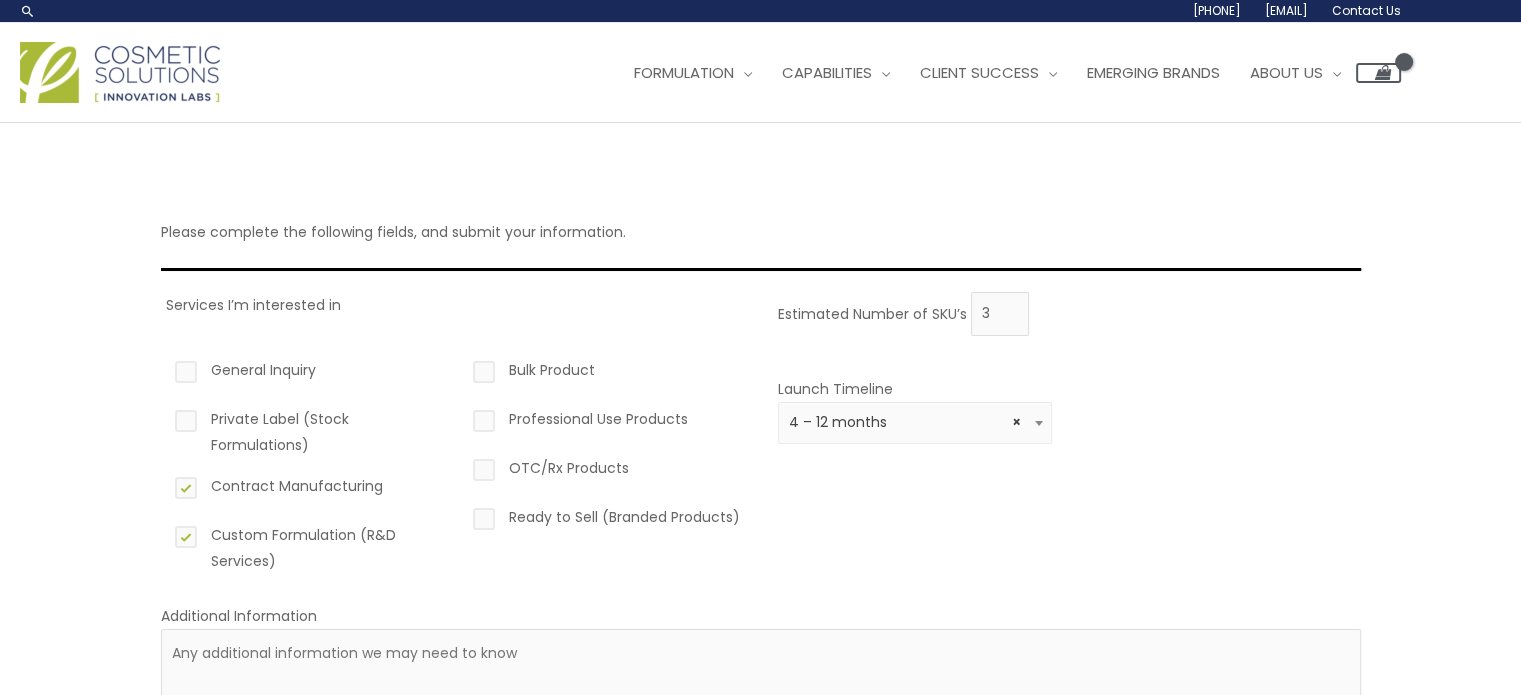 scroll, scrollTop: 406, scrollLeft: 0, axis: vertical 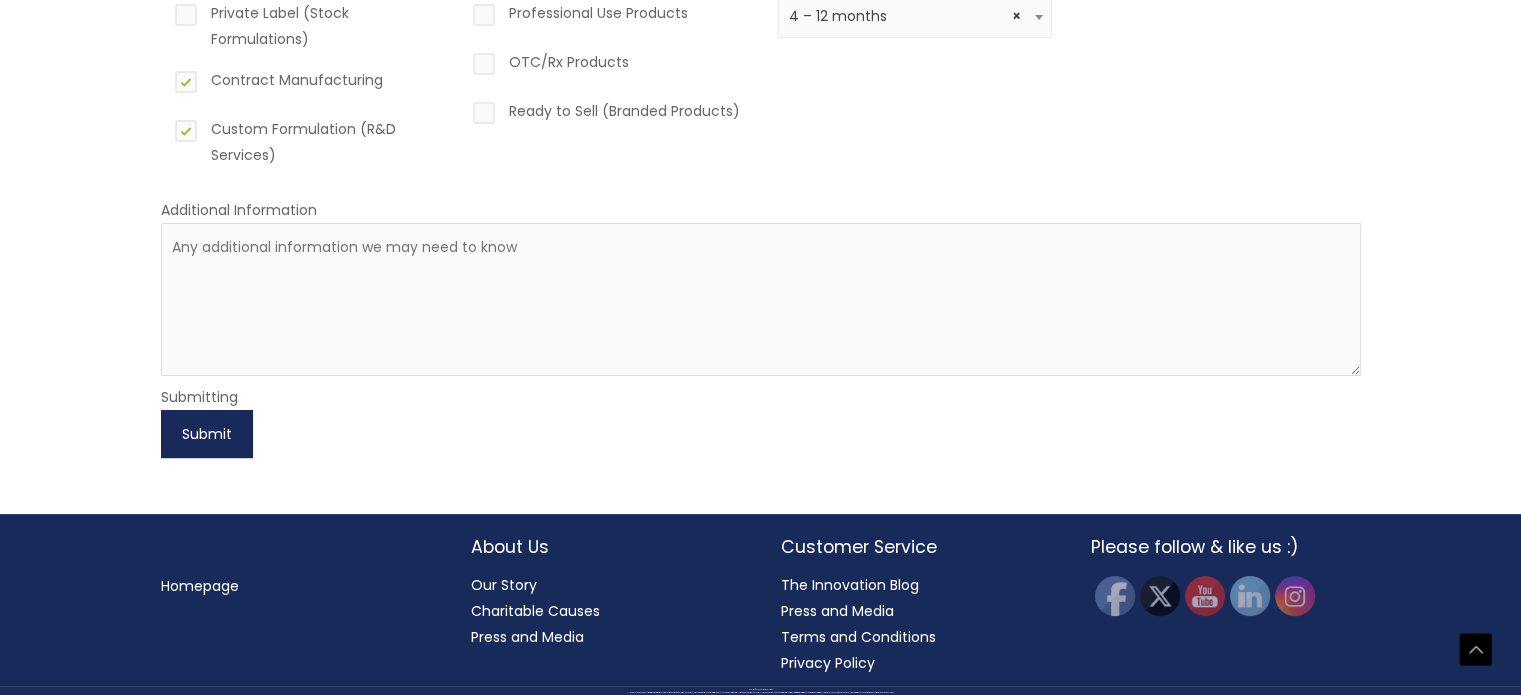 click on "Submit" at bounding box center [207, 434] 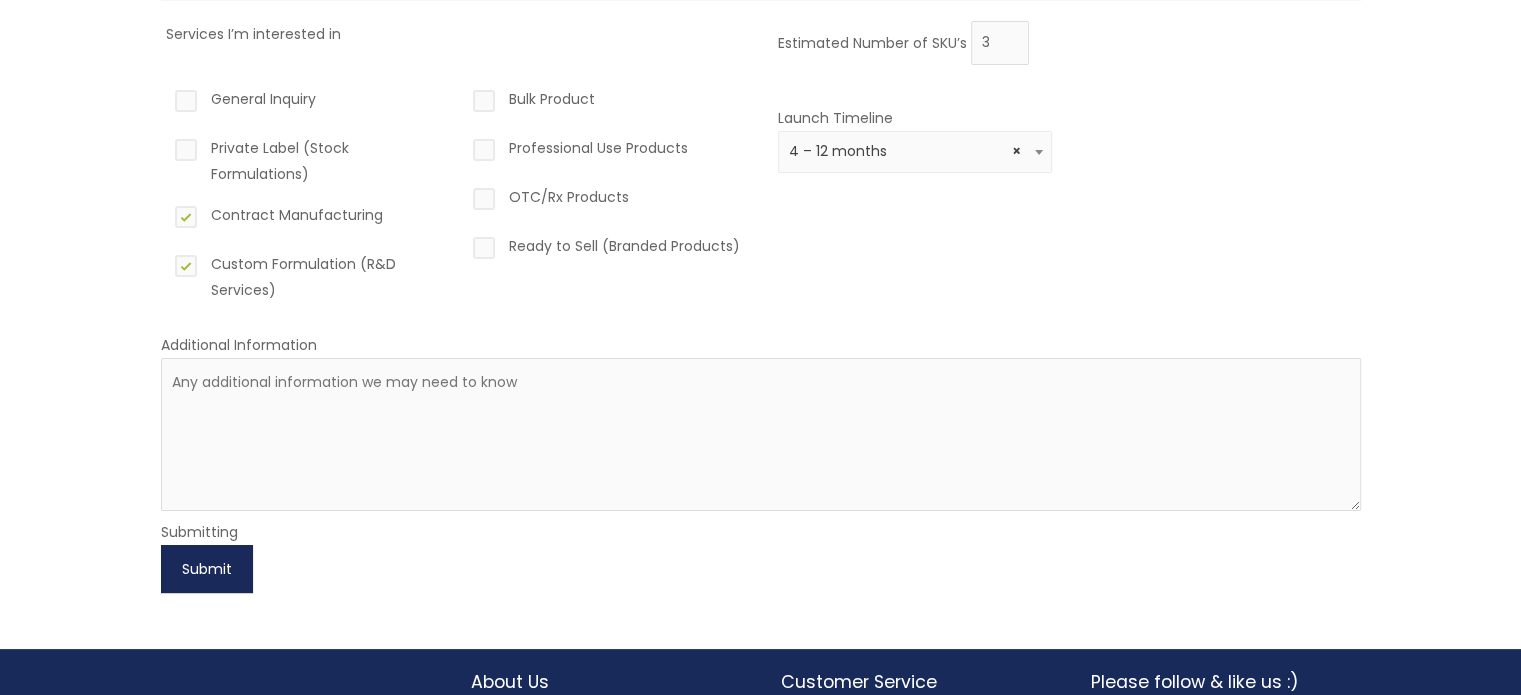 scroll, scrollTop: 276, scrollLeft: 0, axis: vertical 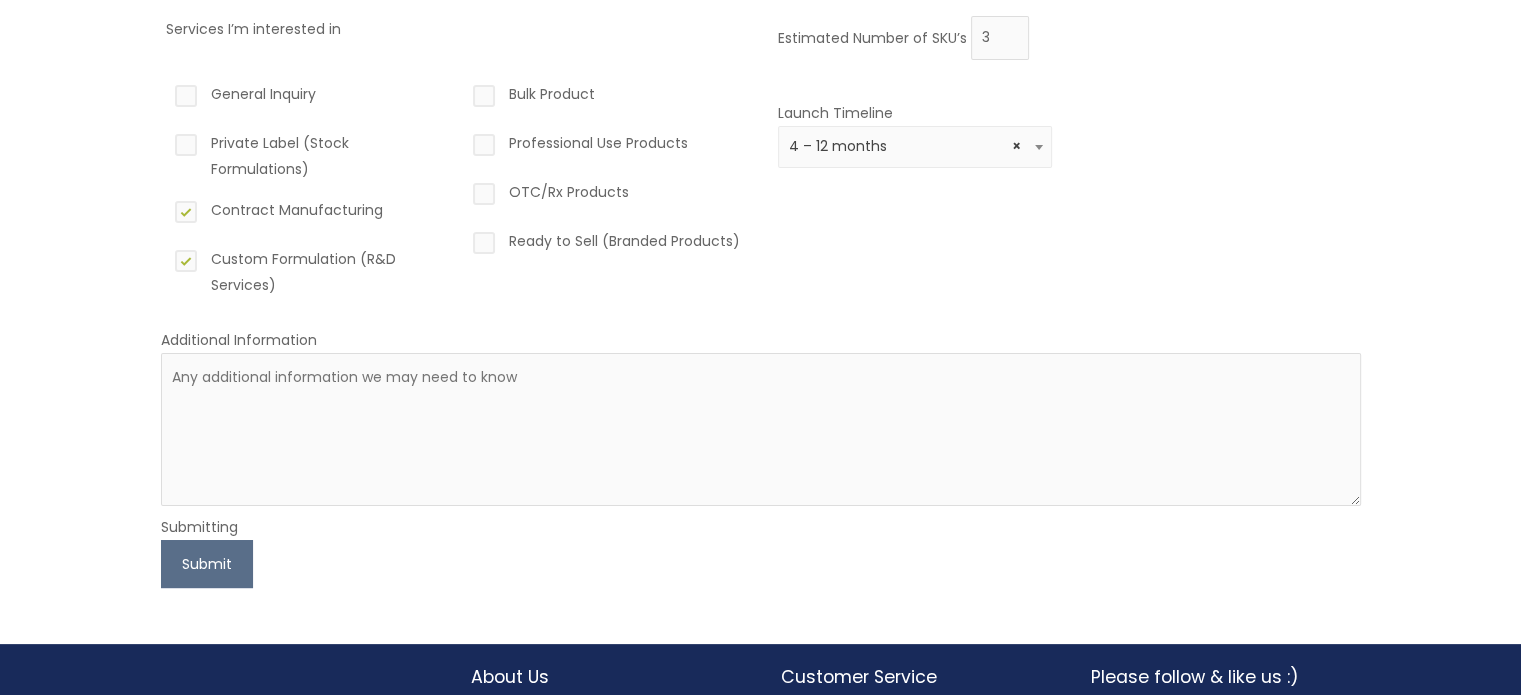 click on "Services I’m interested in
General Inquiry
Private Label (Stock Formulations)
Contract Manufacturing
Custom Formulation (R&D Services)
Bulk Product
Professional Use Products
OTC/Rx Products
Ready to Sell (Branded Products)
Estimated Number of SKU’s
3
Launch Timeline
0 – 3 months
4 – 12 months
Greater than 1 year
× 4 – 12 months
Additional Information
Lunakatia20@gmail.com
Submitting
Submit" at bounding box center [761, 302] 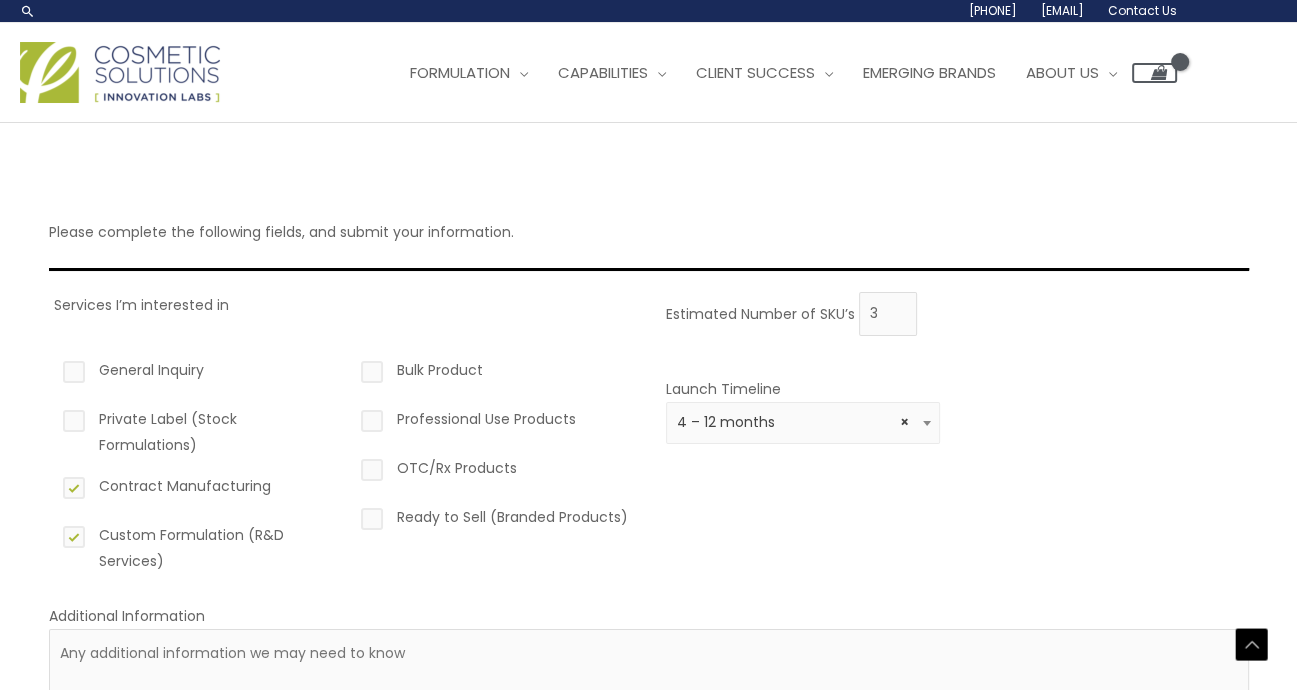 scroll, scrollTop: 411, scrollLeft: 0, axis: vertical 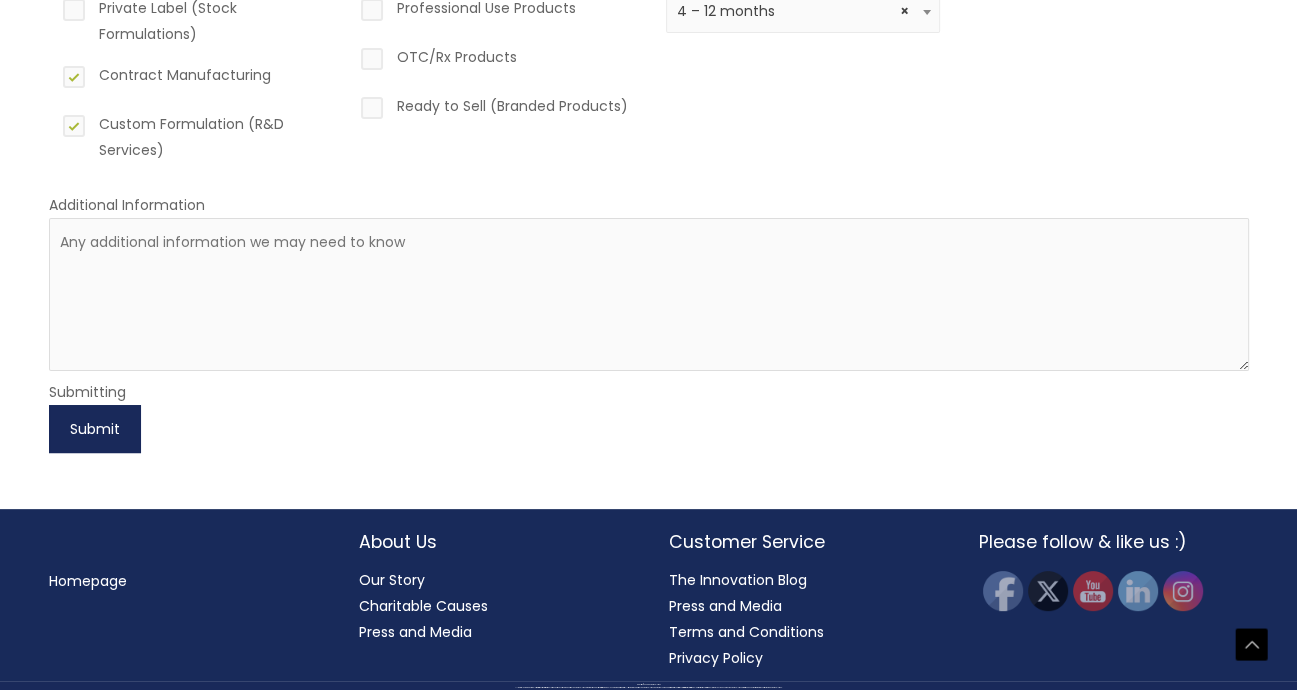 click on "Submit" at bounding box center (95, 429) 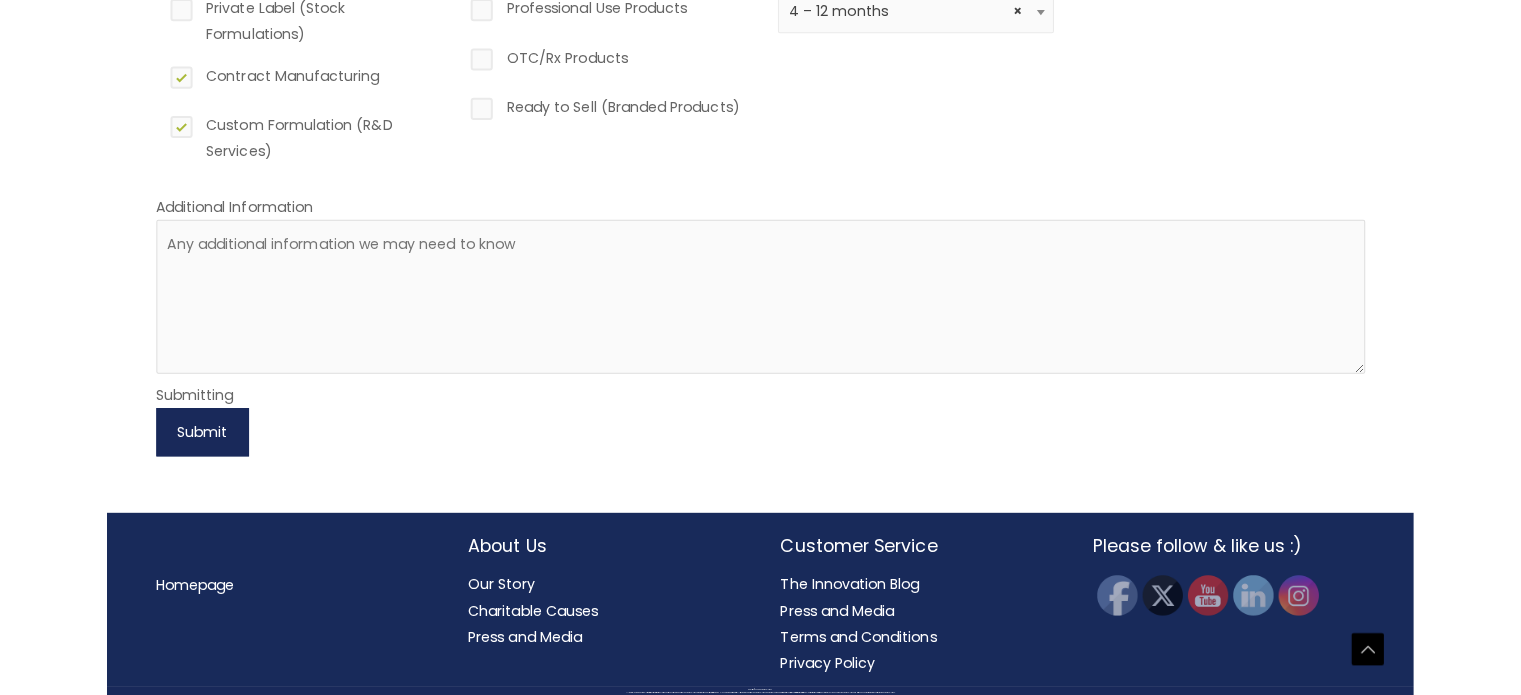 scroll, scrollTop: 406, scrollLeft: 0, axis: vertical 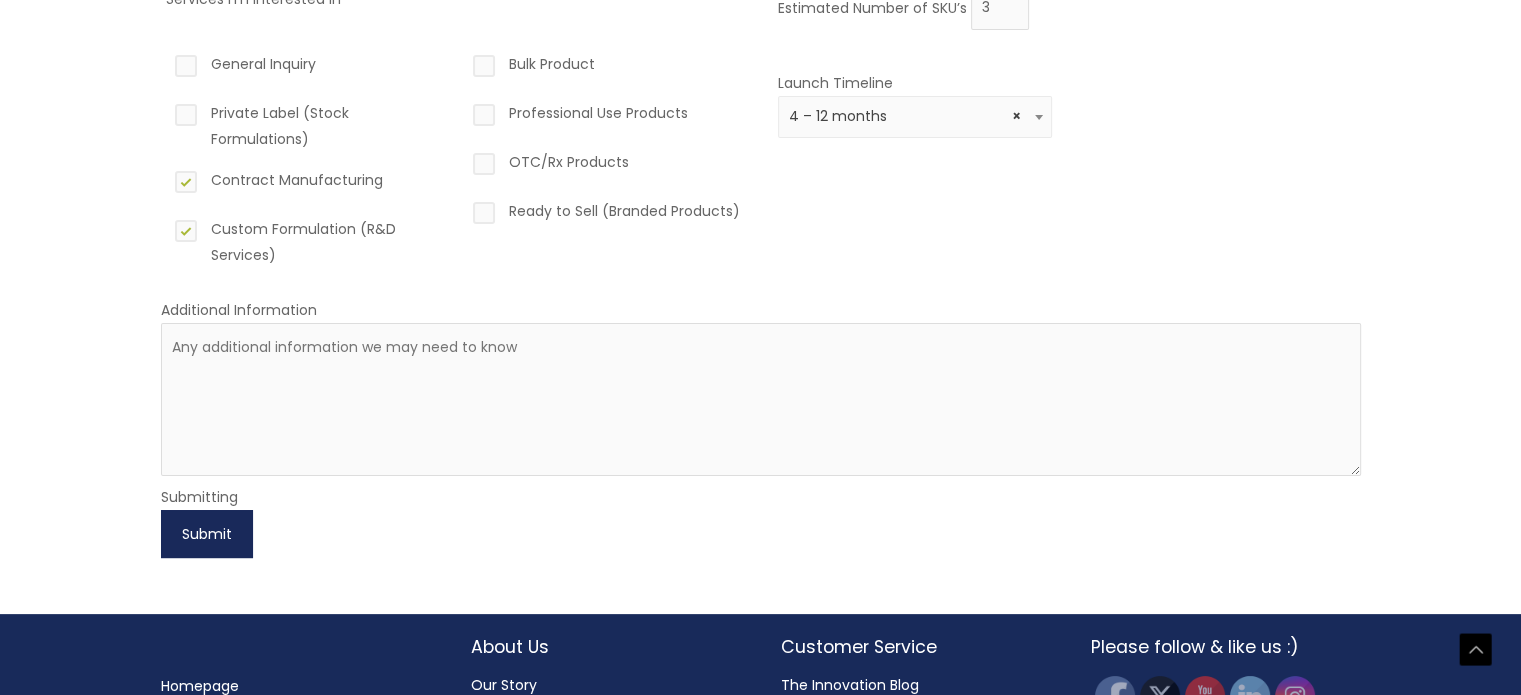 click on "Submit" at bounding box center (207, 534) 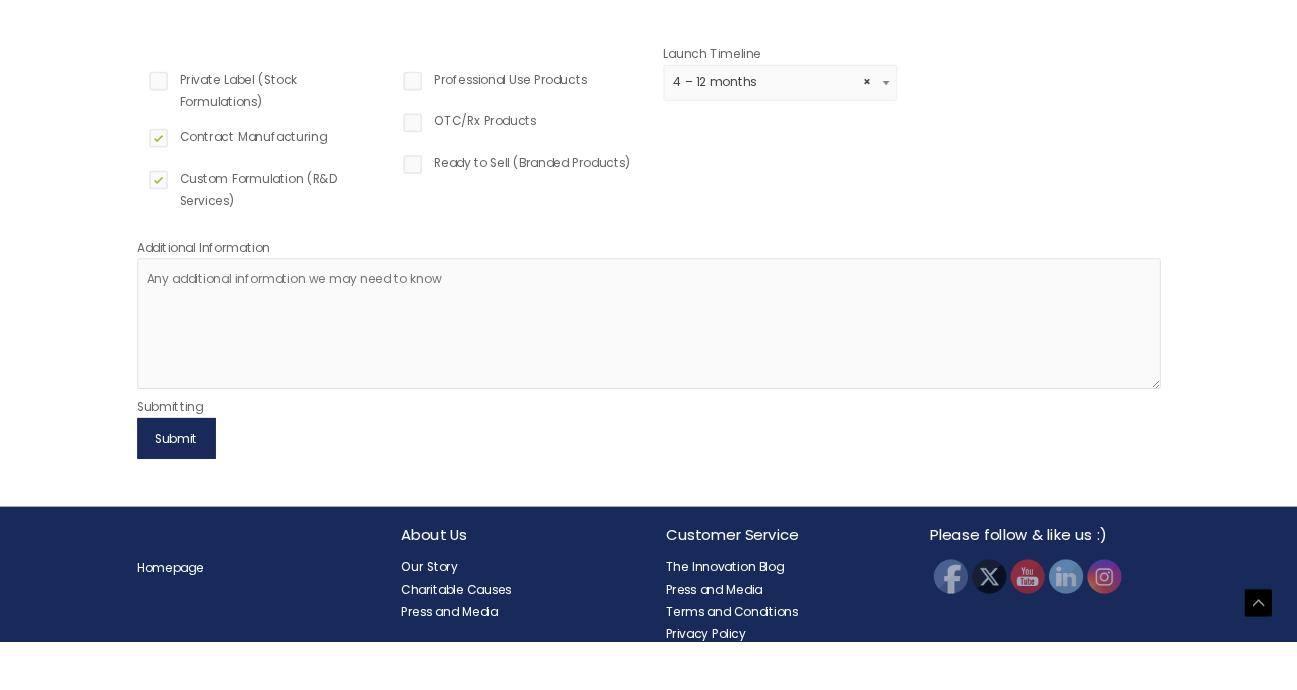 scroll, scrollTop: 383, scrollLeft: 0, axis: vertical 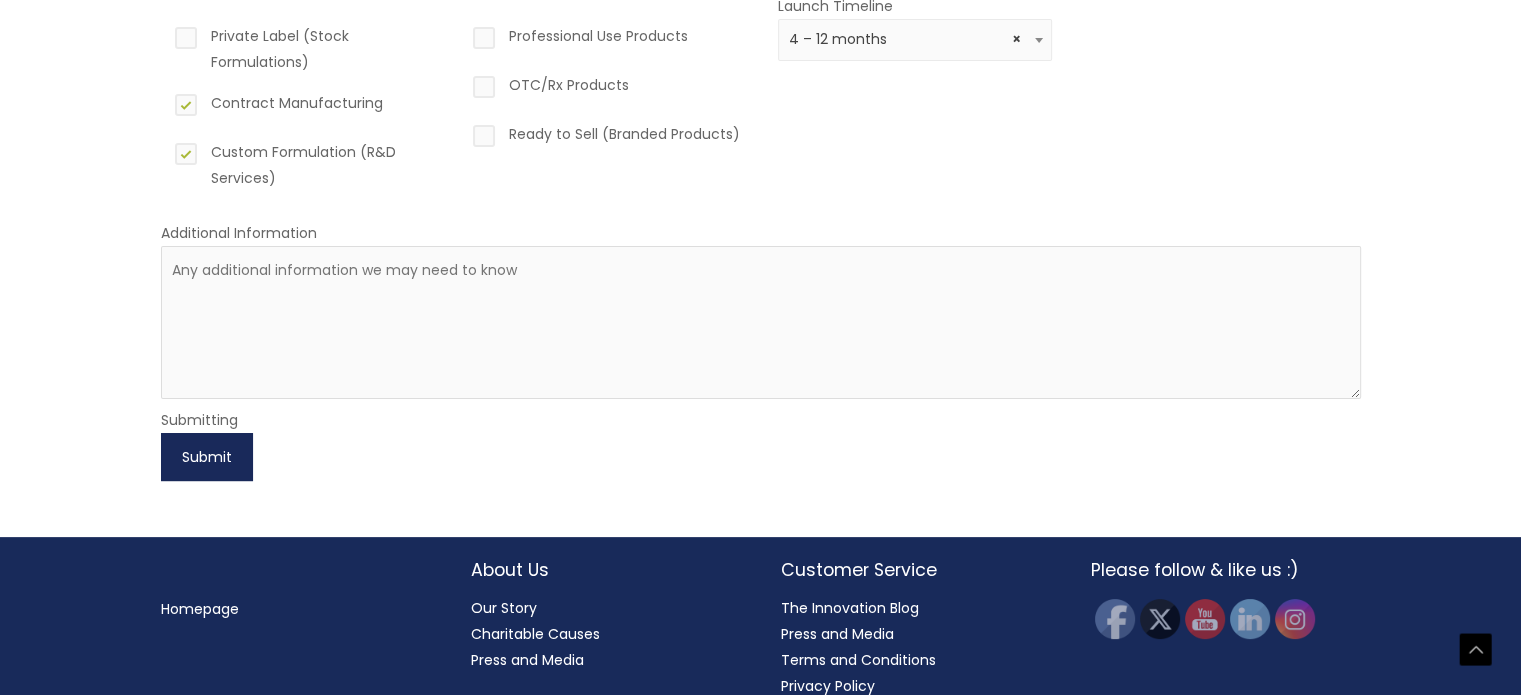 click on "Submit" at bounding box center [207, 457] 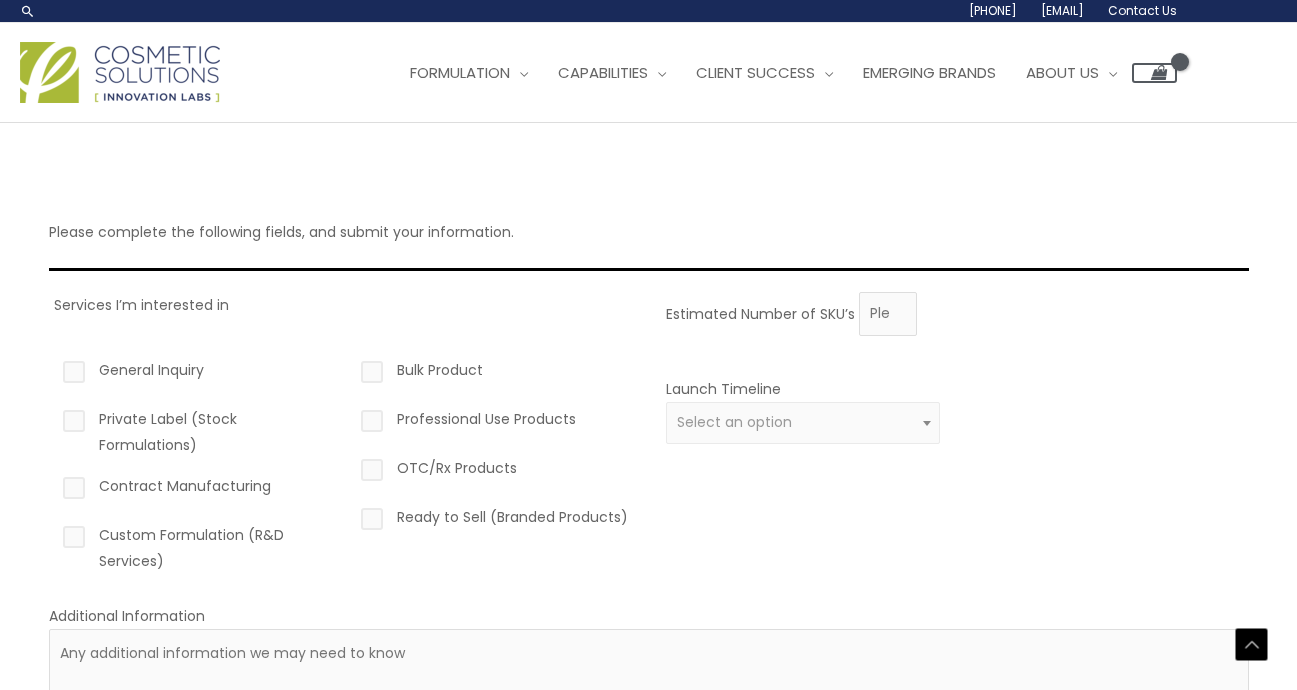 scroll, scrollTop: 383, scrollLeft: 0, axis: vertical 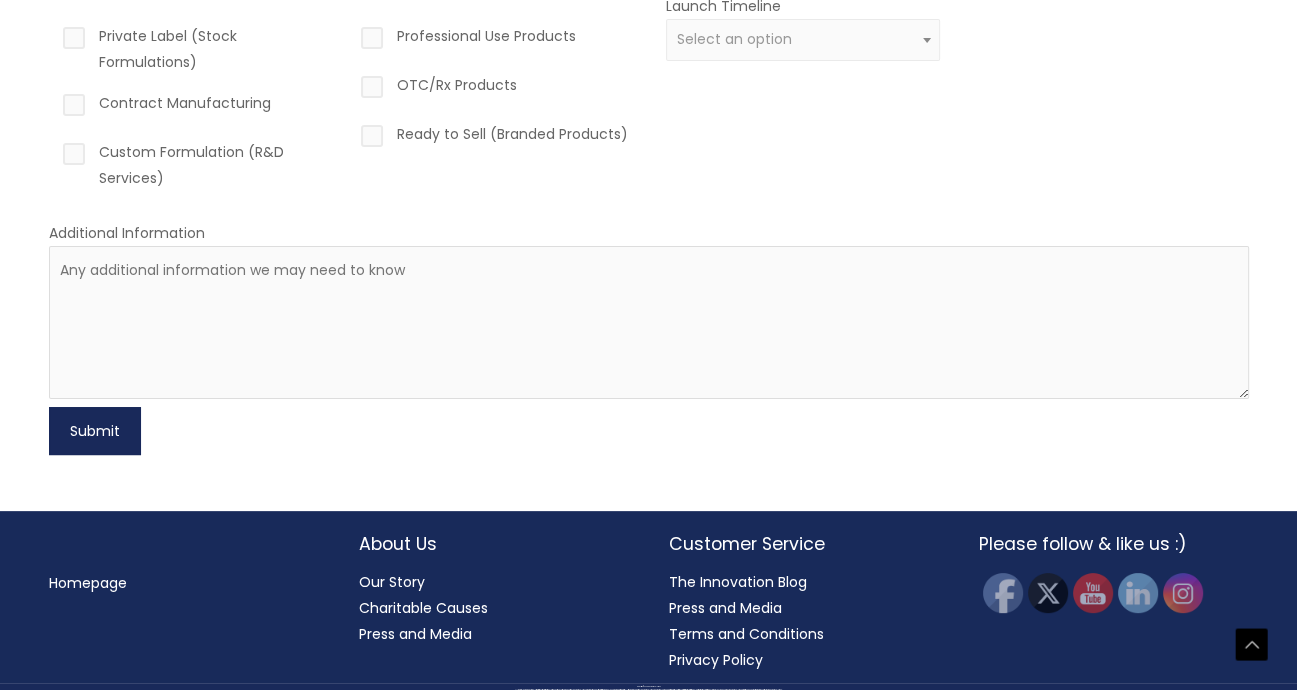click on "Submit" at bounding box center [95, 431] 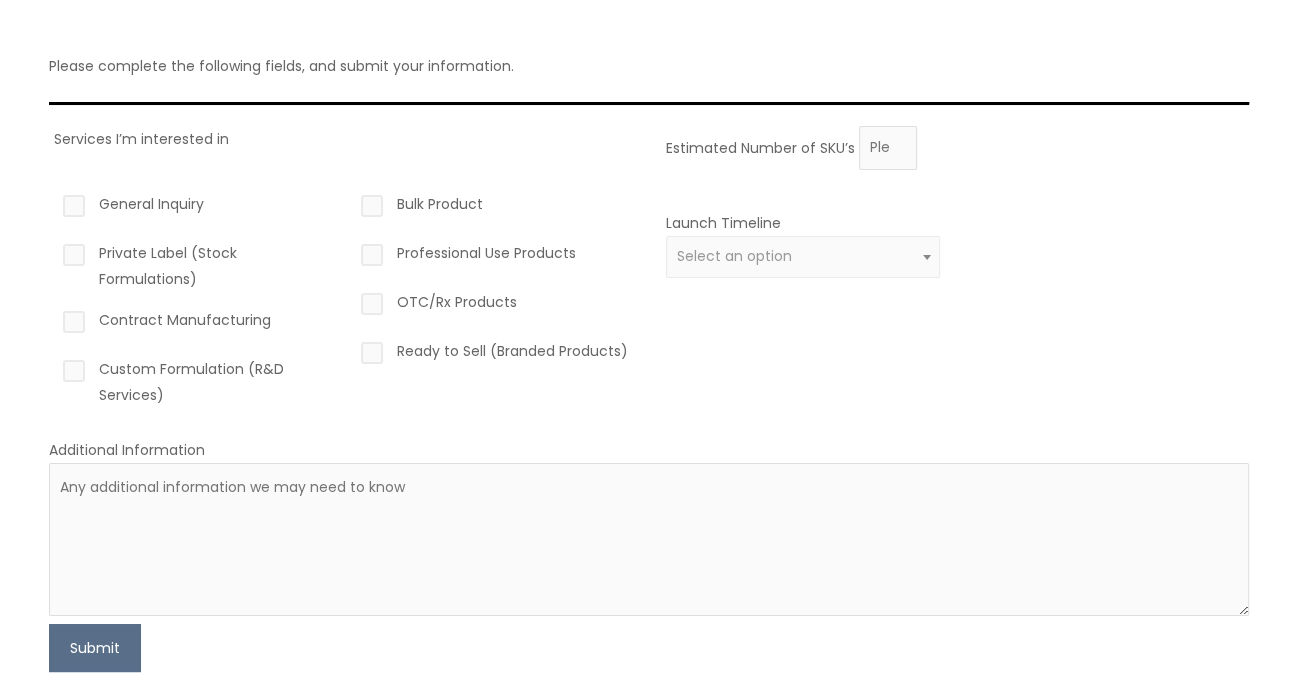 scroll, scrollTop: 0, scrollLeft: 0, axis: both 